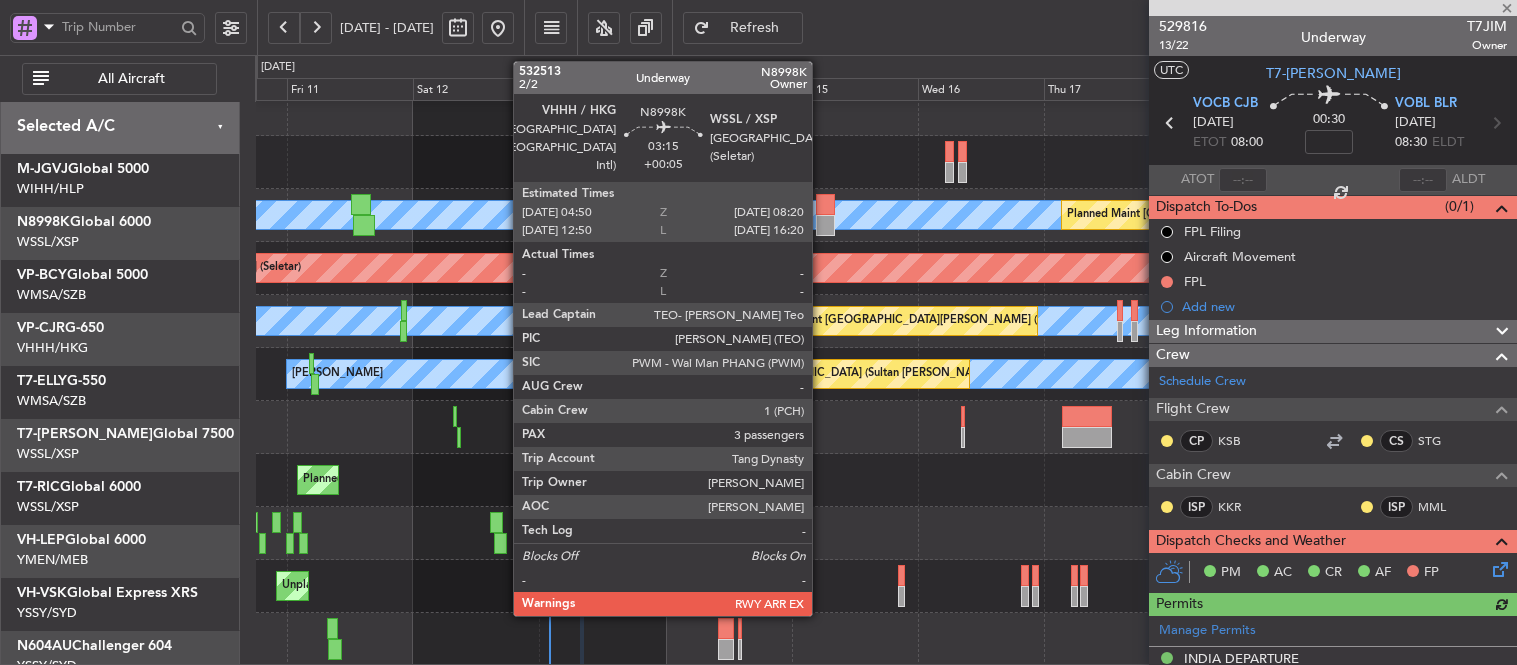 scroll, scrollTop: 0, scrollLeft: 0, axis: both 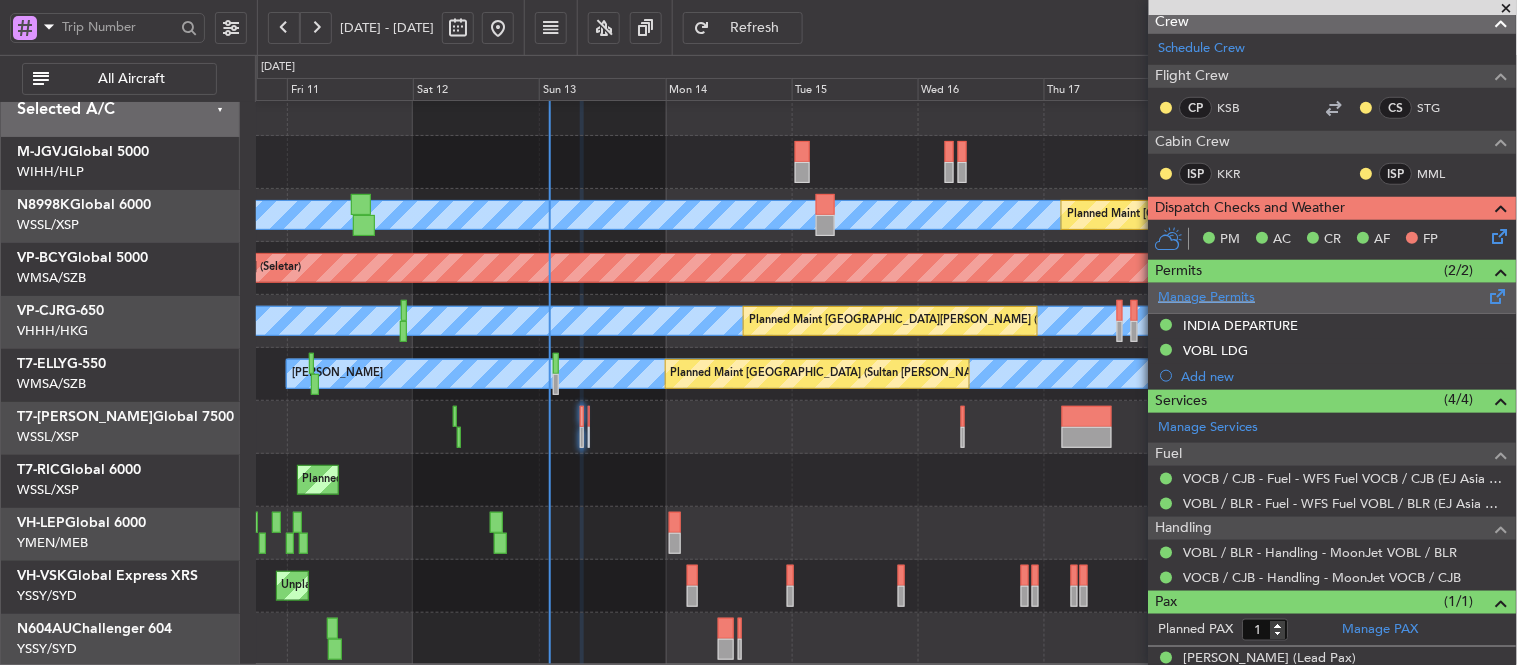 click on "Manage Permits" at bounding box center (1207, 298) 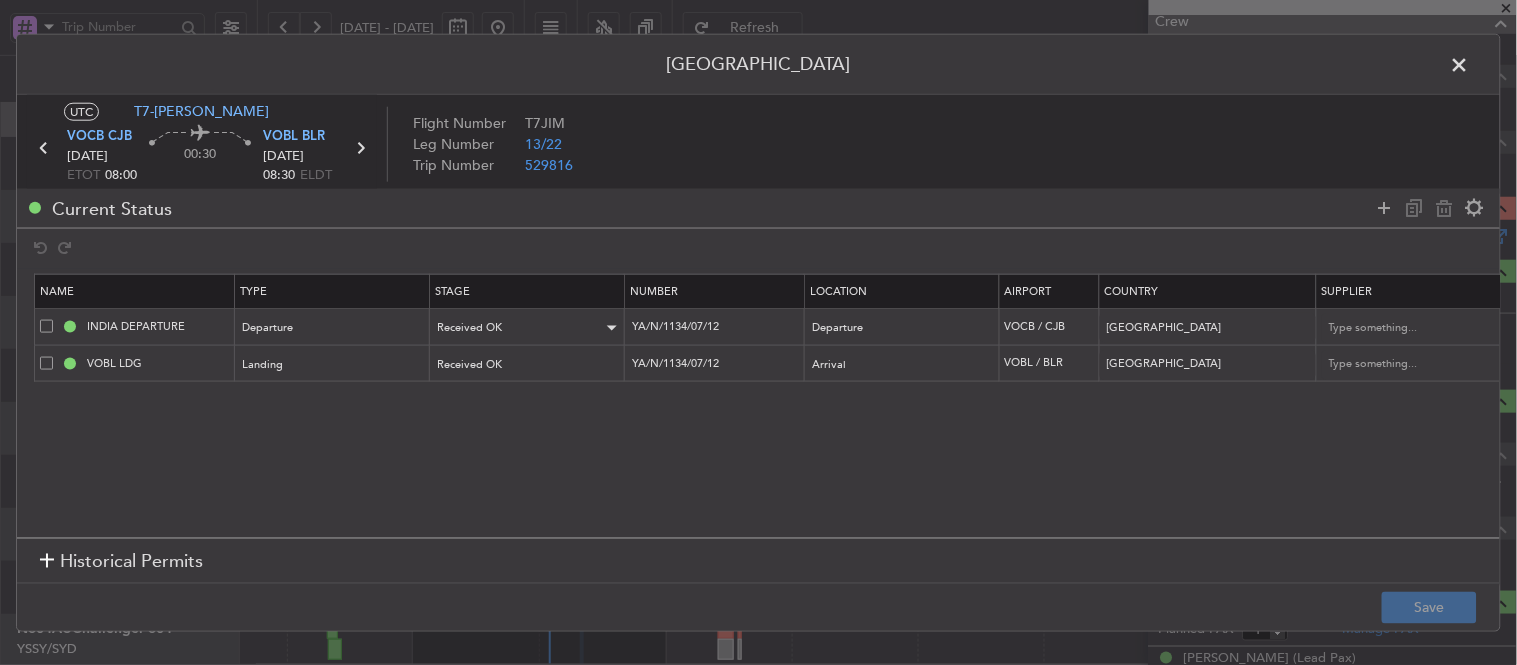 drag, startPoint x: 682, startPoint y: 318, endPoint x: 574, endPoint y: 328, distance: 108.461975 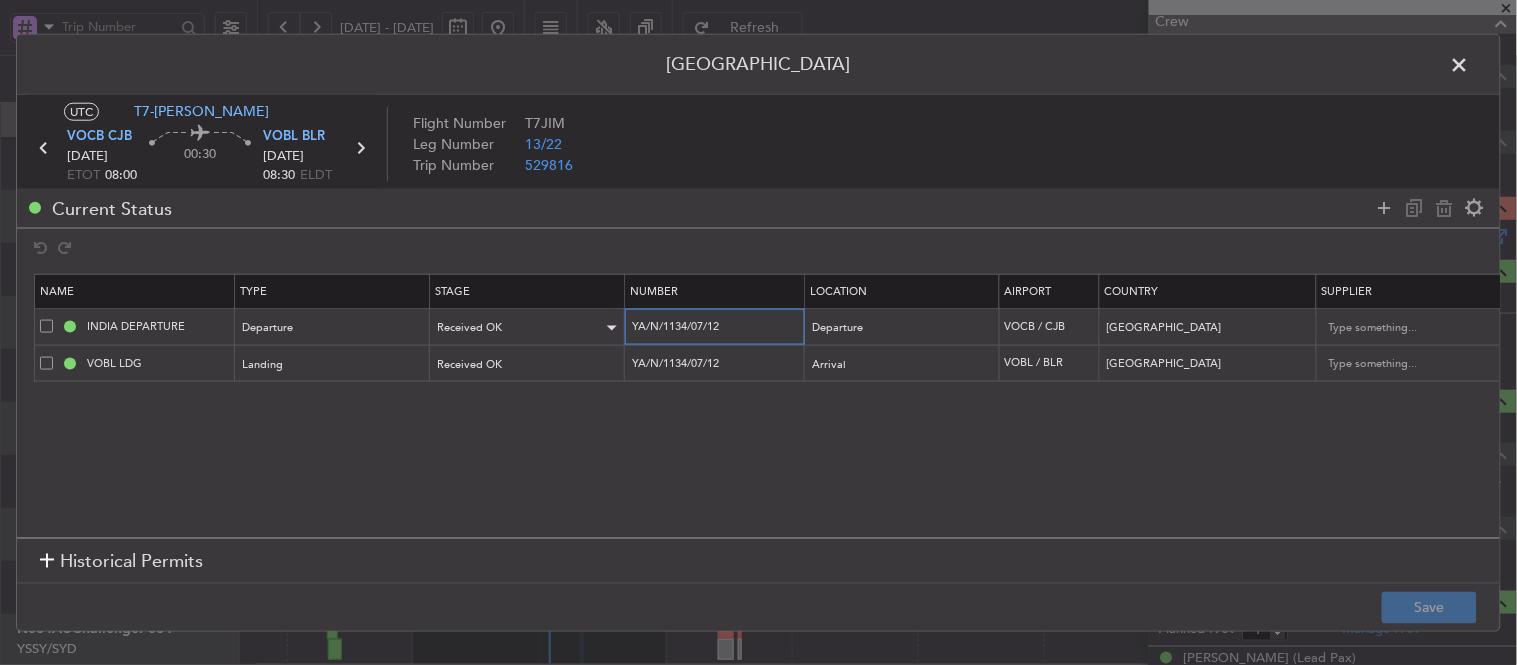 drag, startPoint x: 662, startPoint y: 333, endPoint x: 607, endPoint y: 333, distance: 55 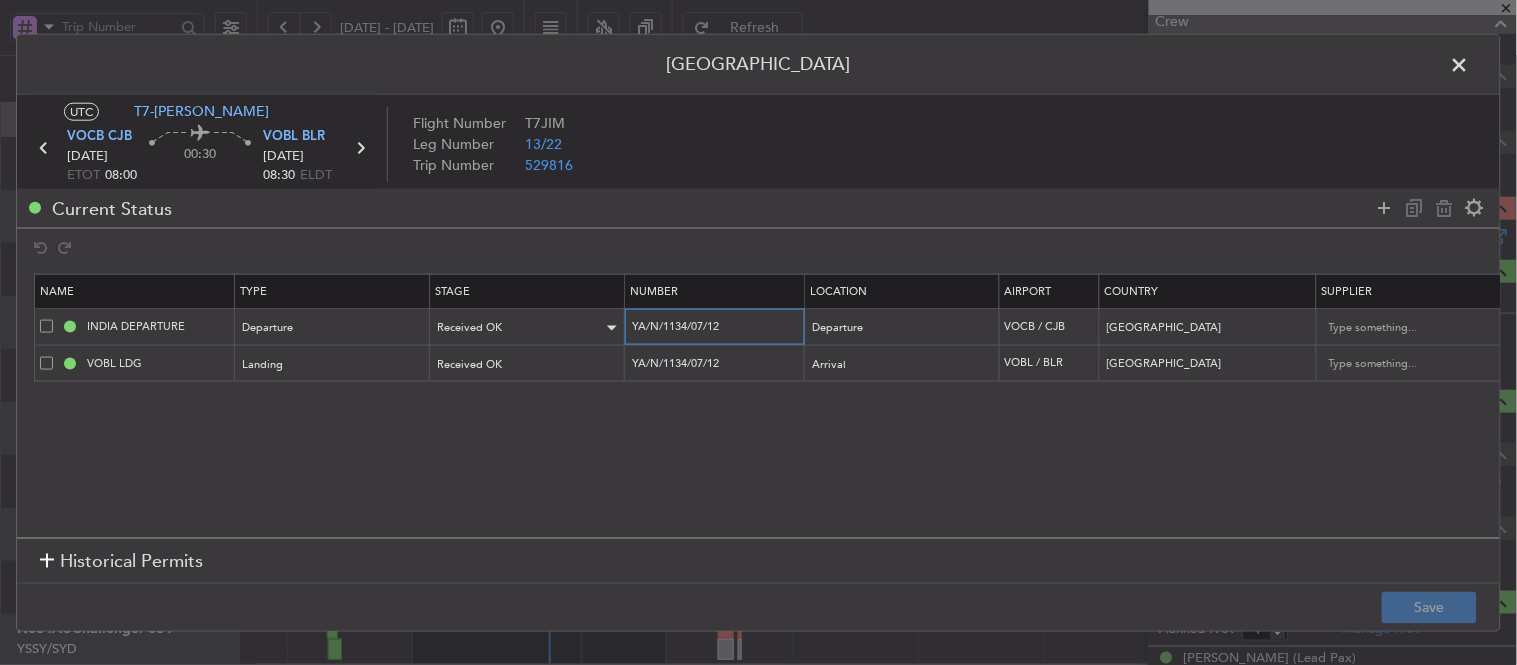 click on "INDIA DEPARTURE Departure Received OK YA/N/1134/07/12 Departure VOCB / CJB [GEOGRAPHIC_DATA] [DATE] 08:00
[DATE] 08:00
Choose a date
NNN 3" at bounding box center [1310, 327] 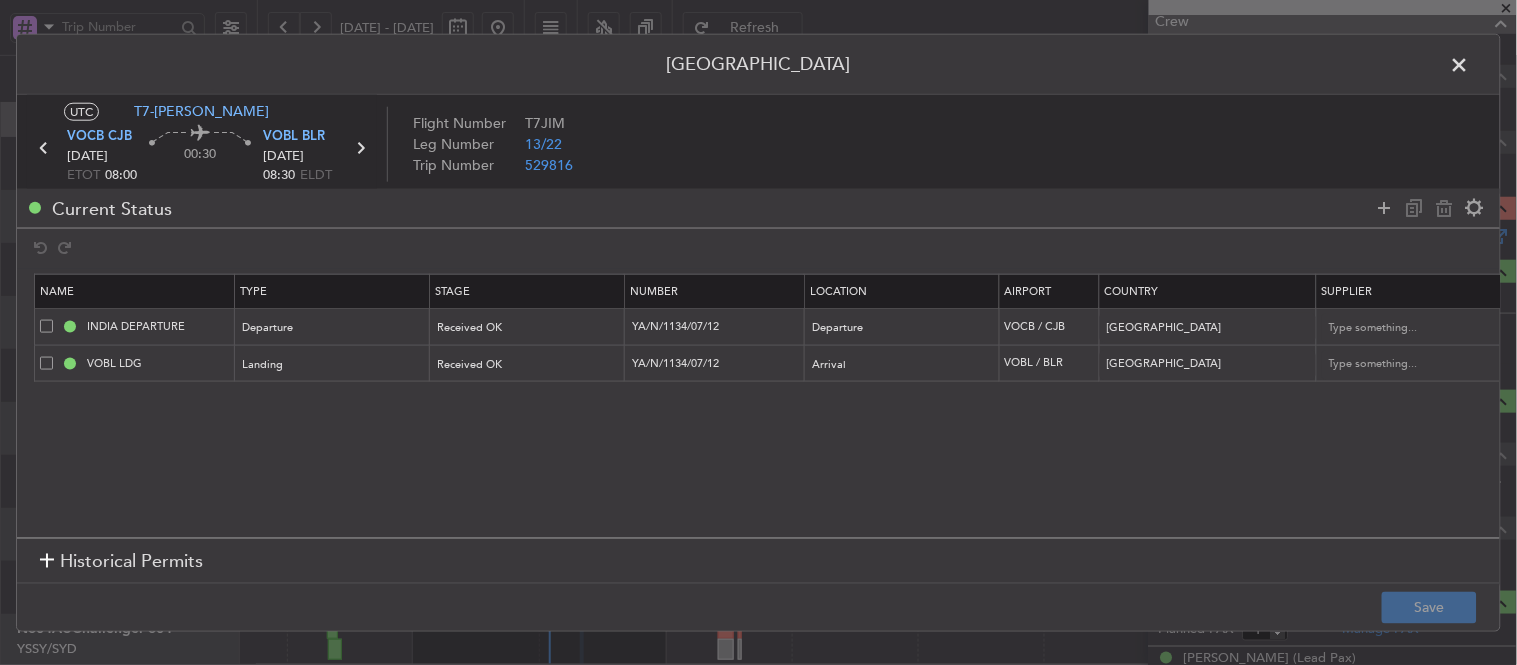 click at bounding box center [1470, 69] 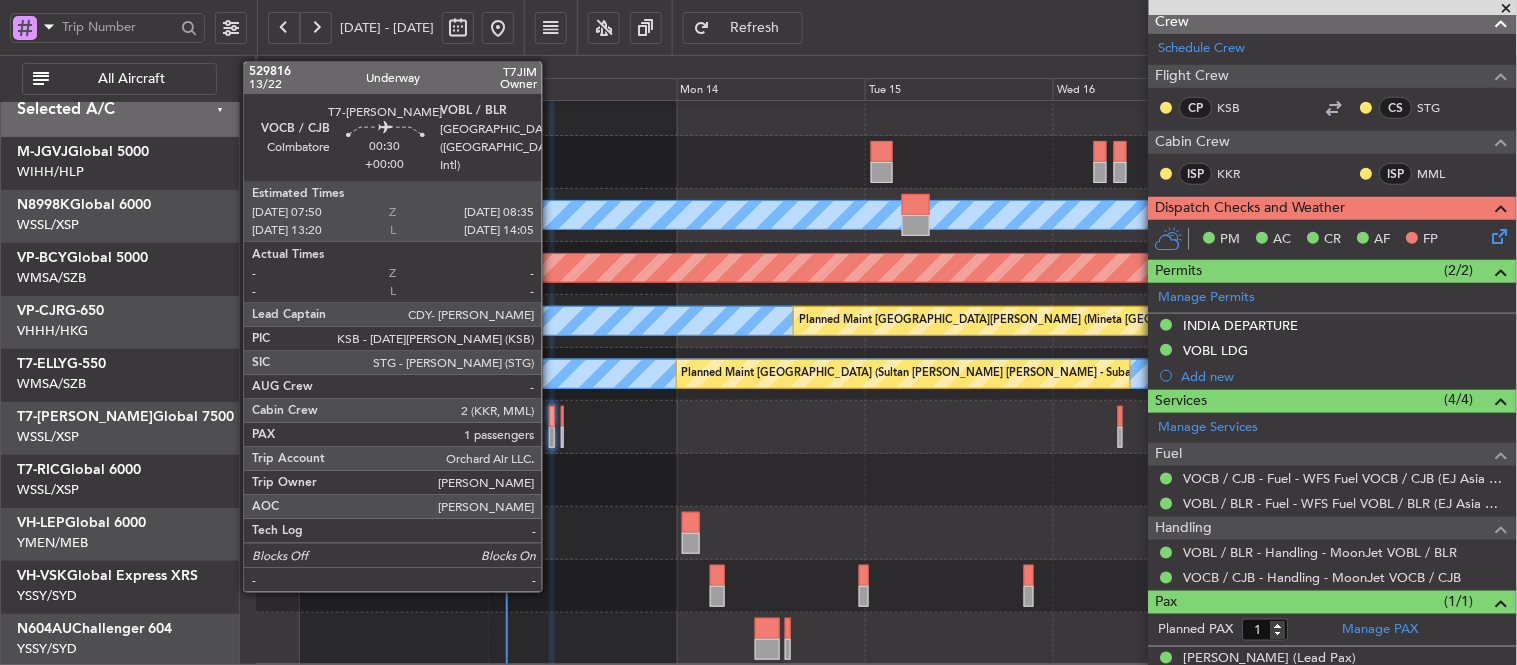 click 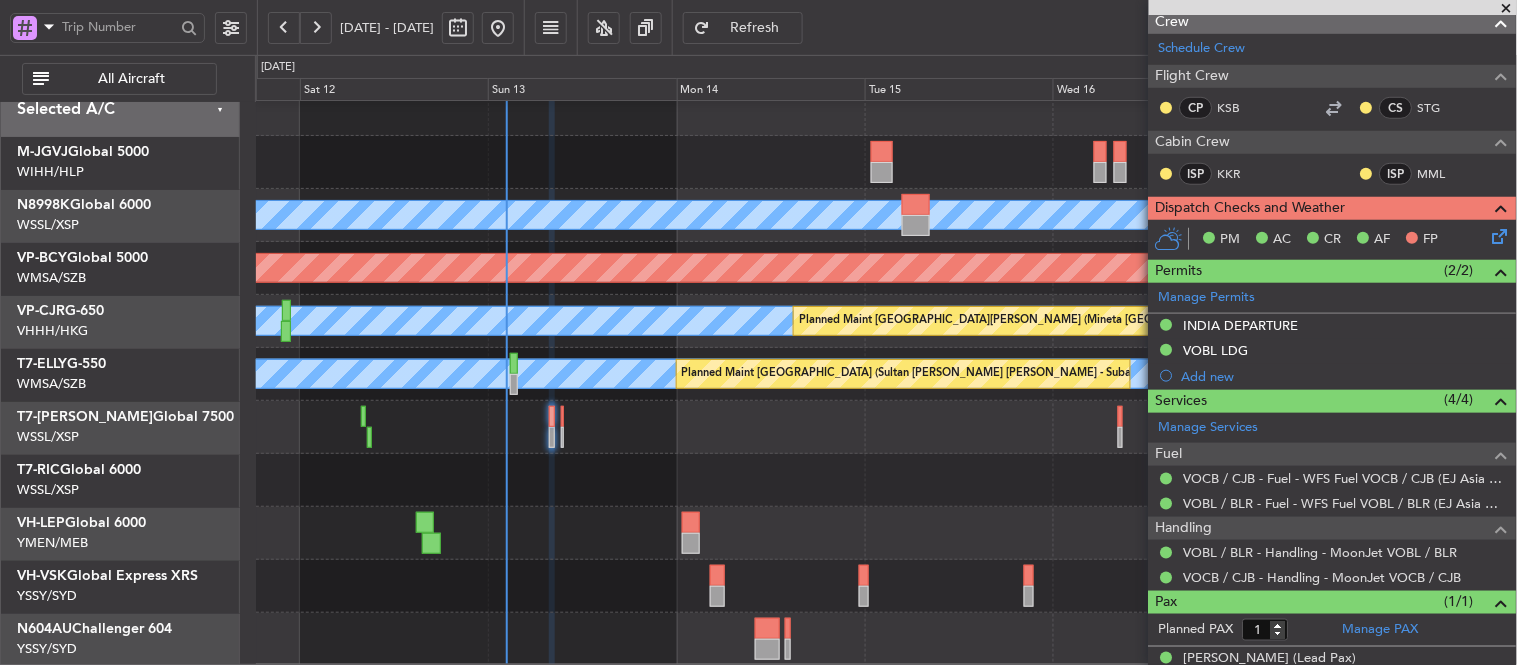 type on "[PERSON_NAME] (LEU)" 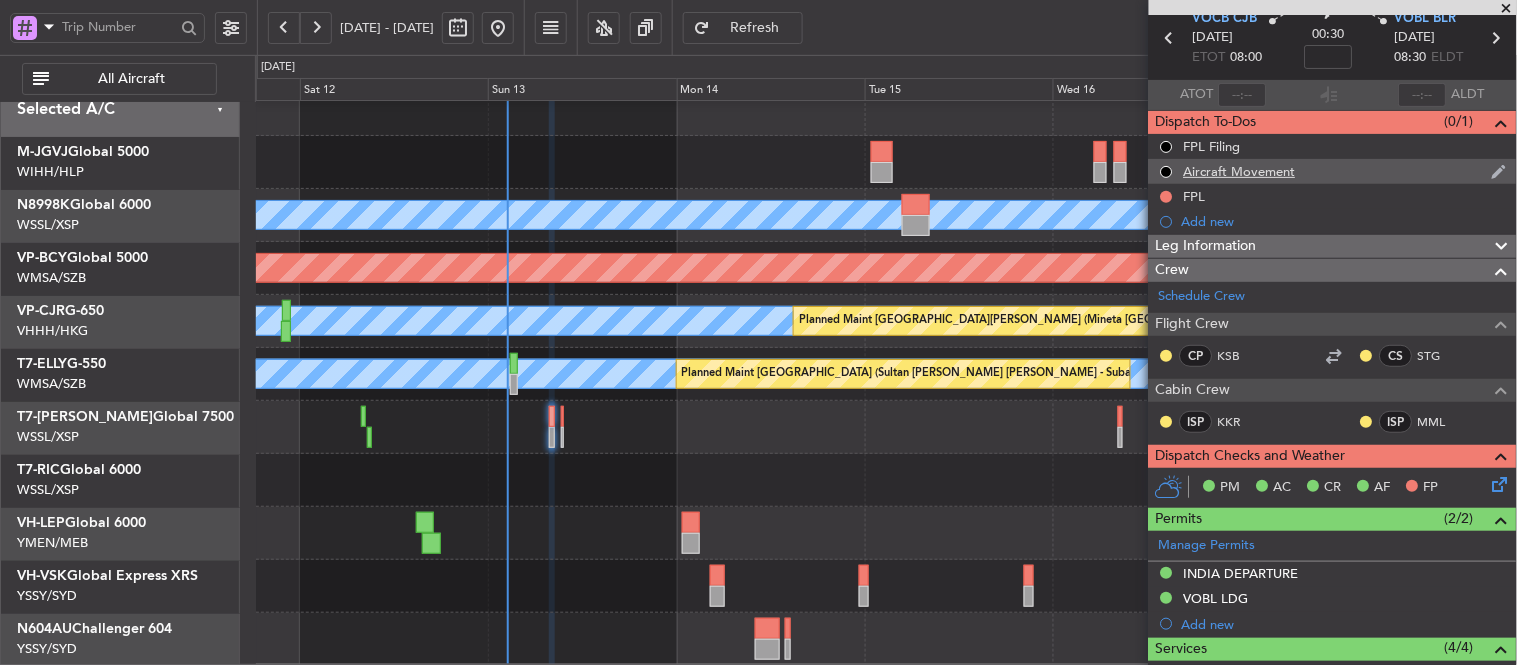 scroll, scrollTop: 0, scrollLeft: 0, axis: both 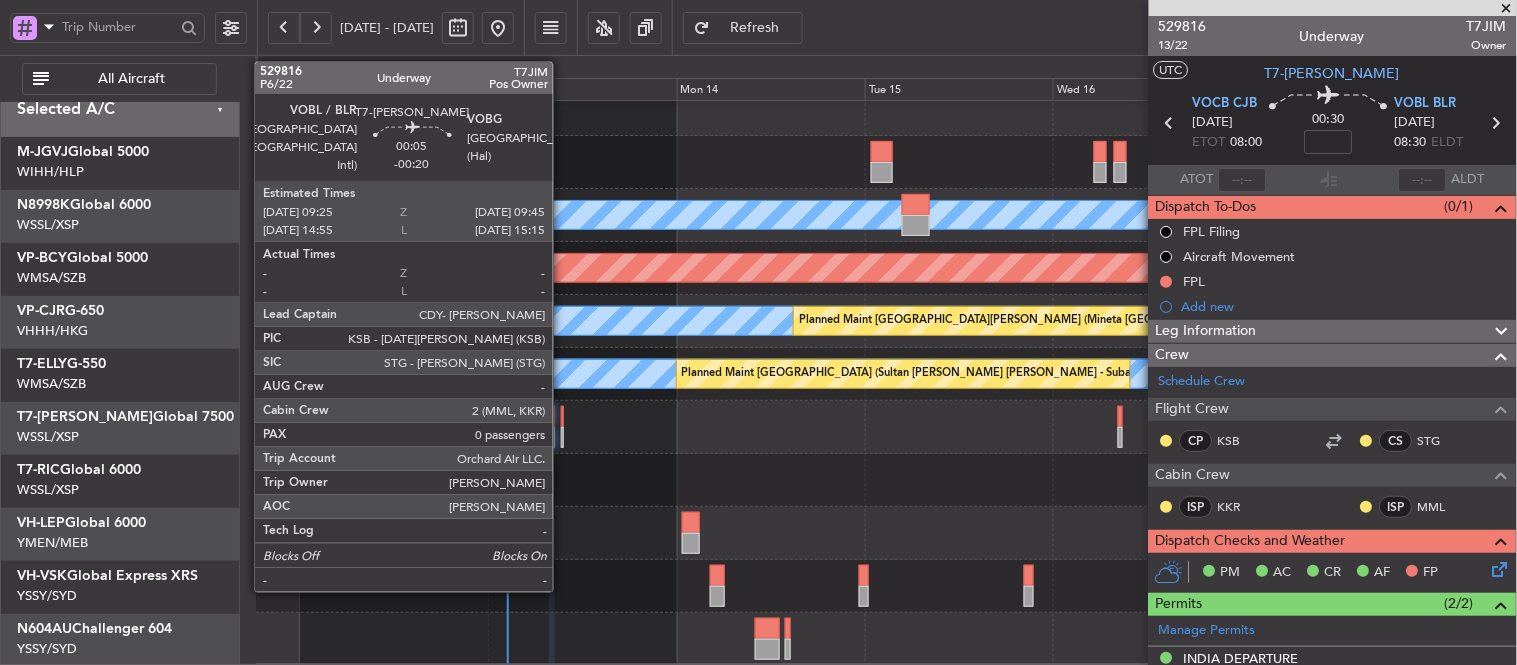 click 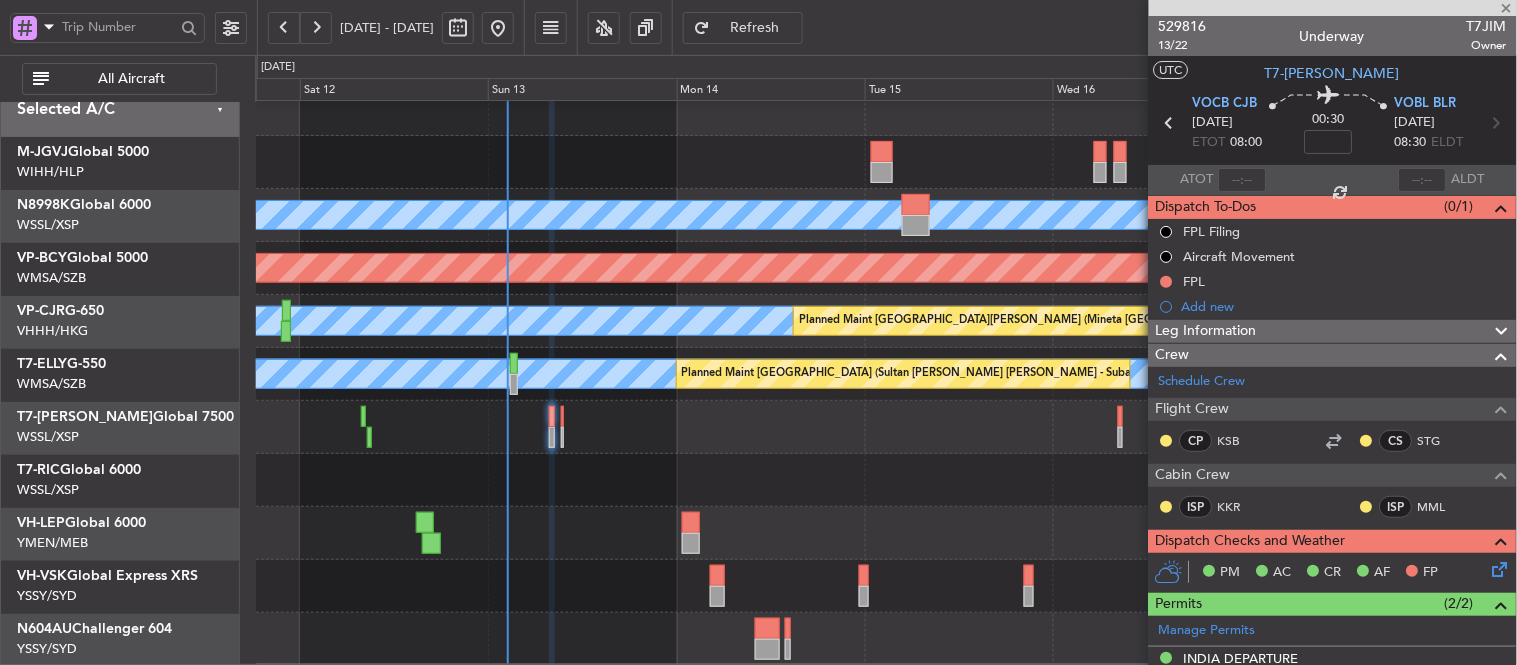type on "-00:20" 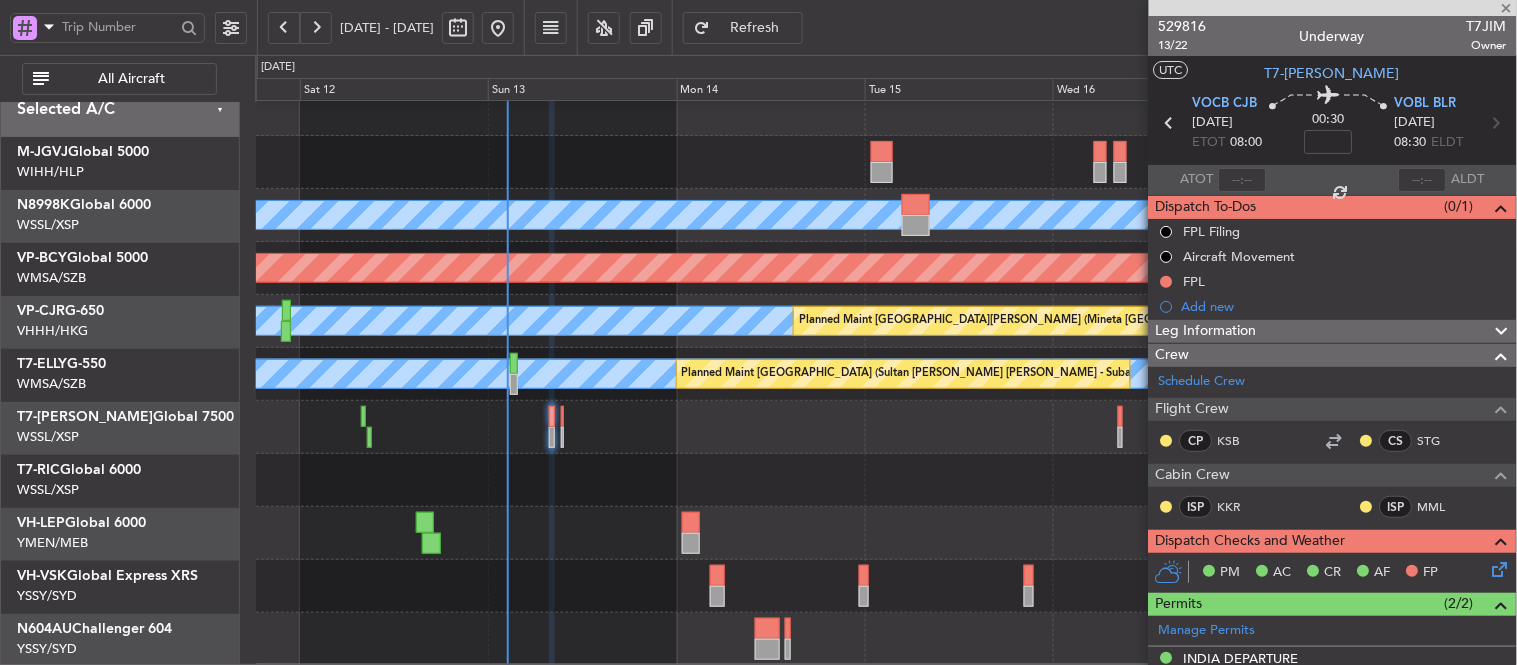 type 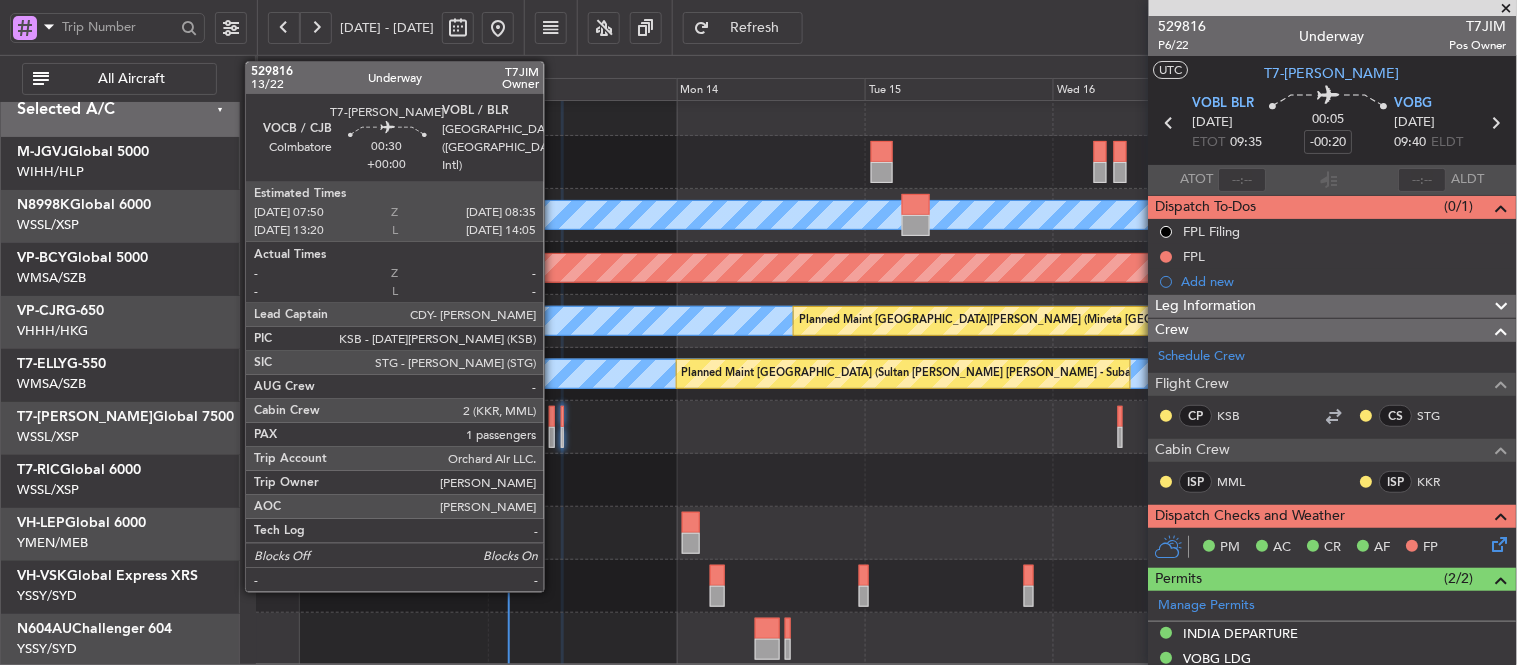 click 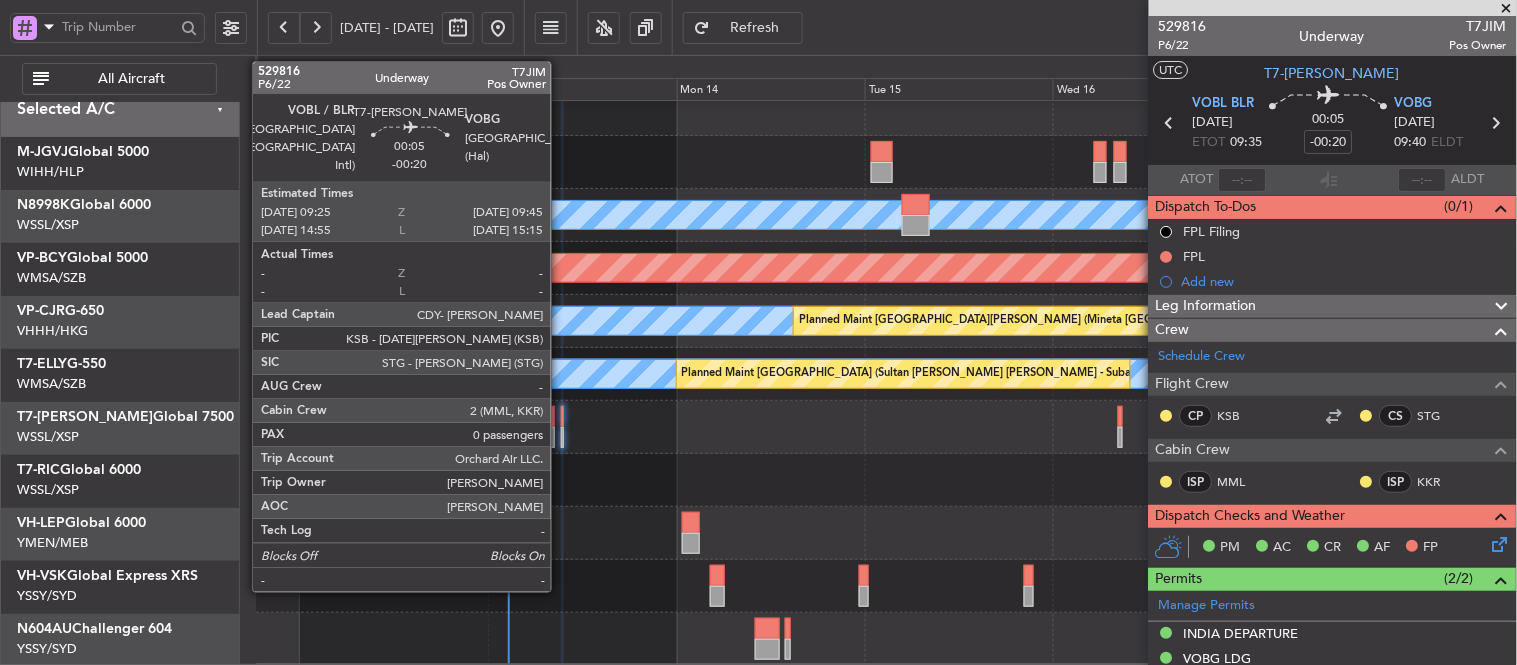 click 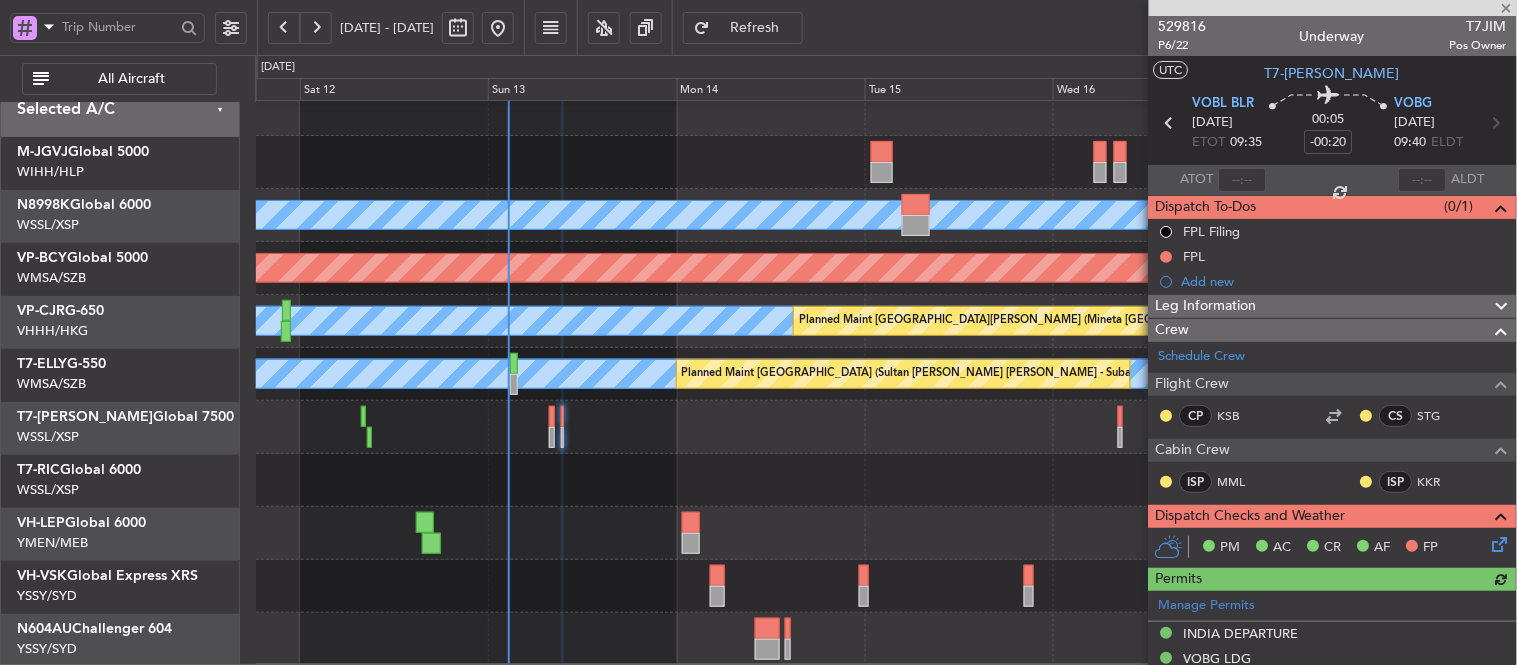 type on "[PERSON_NAME] (LEU)" 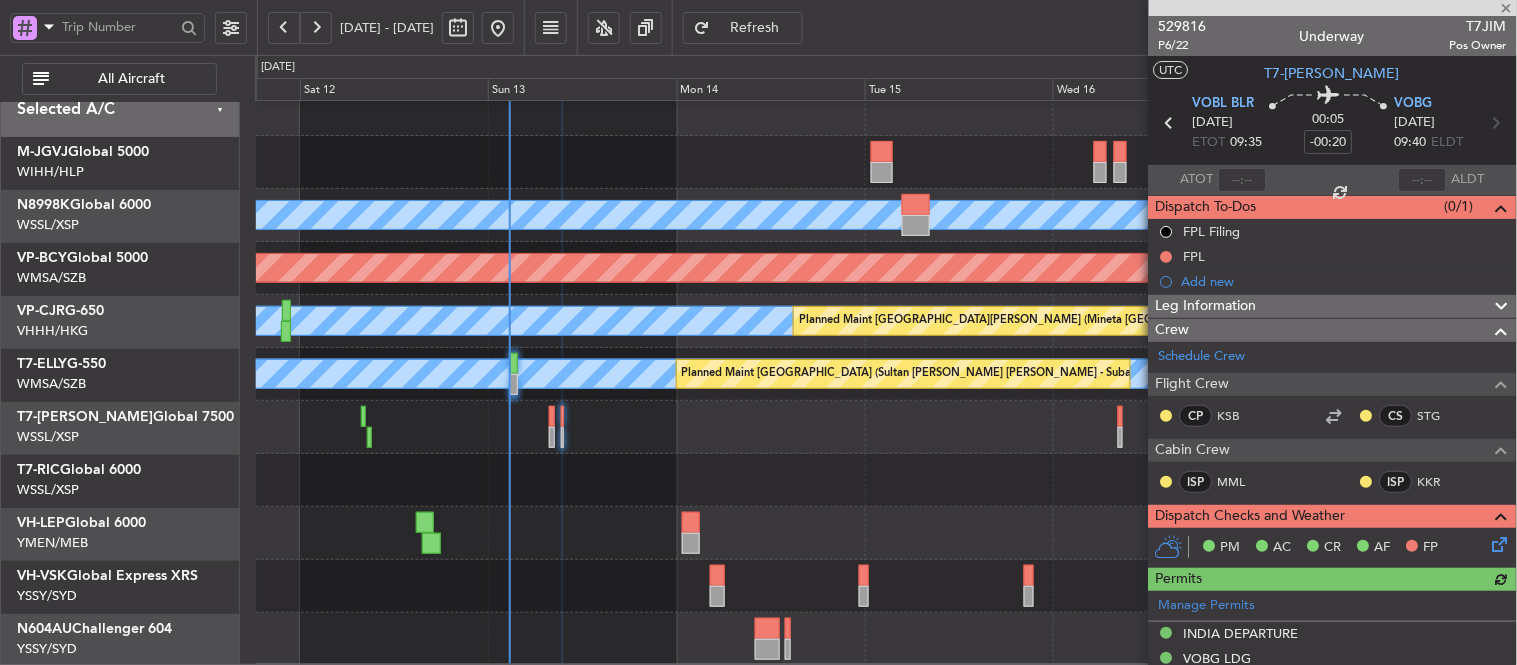 type on "[PERSON_NAME] (LEU)" 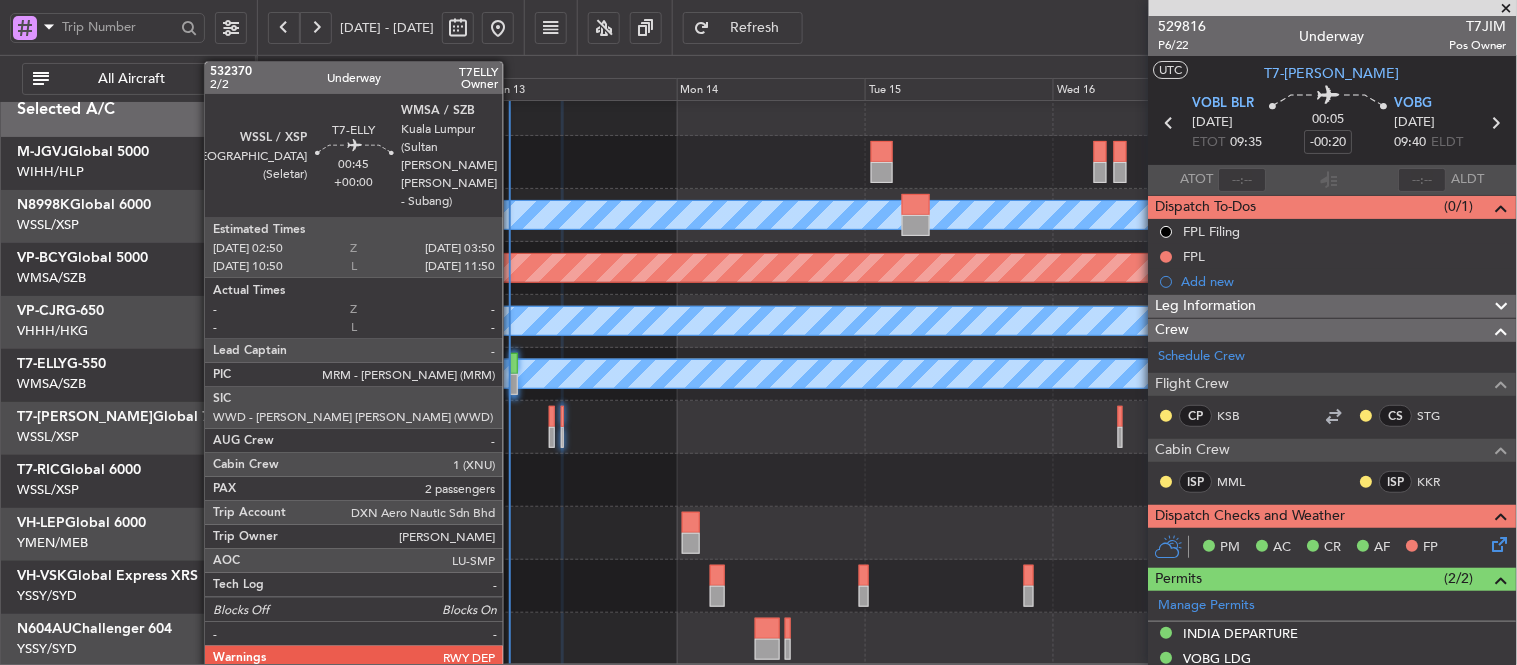 click 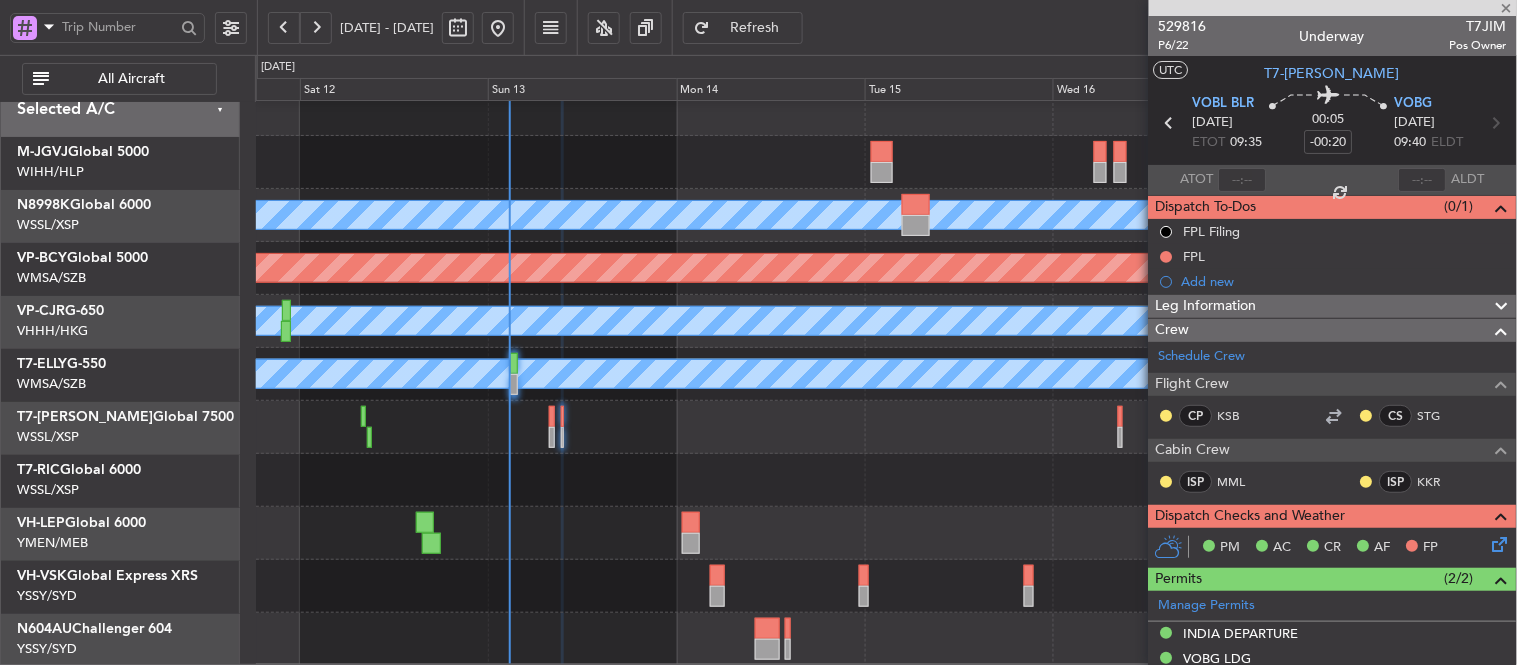 type 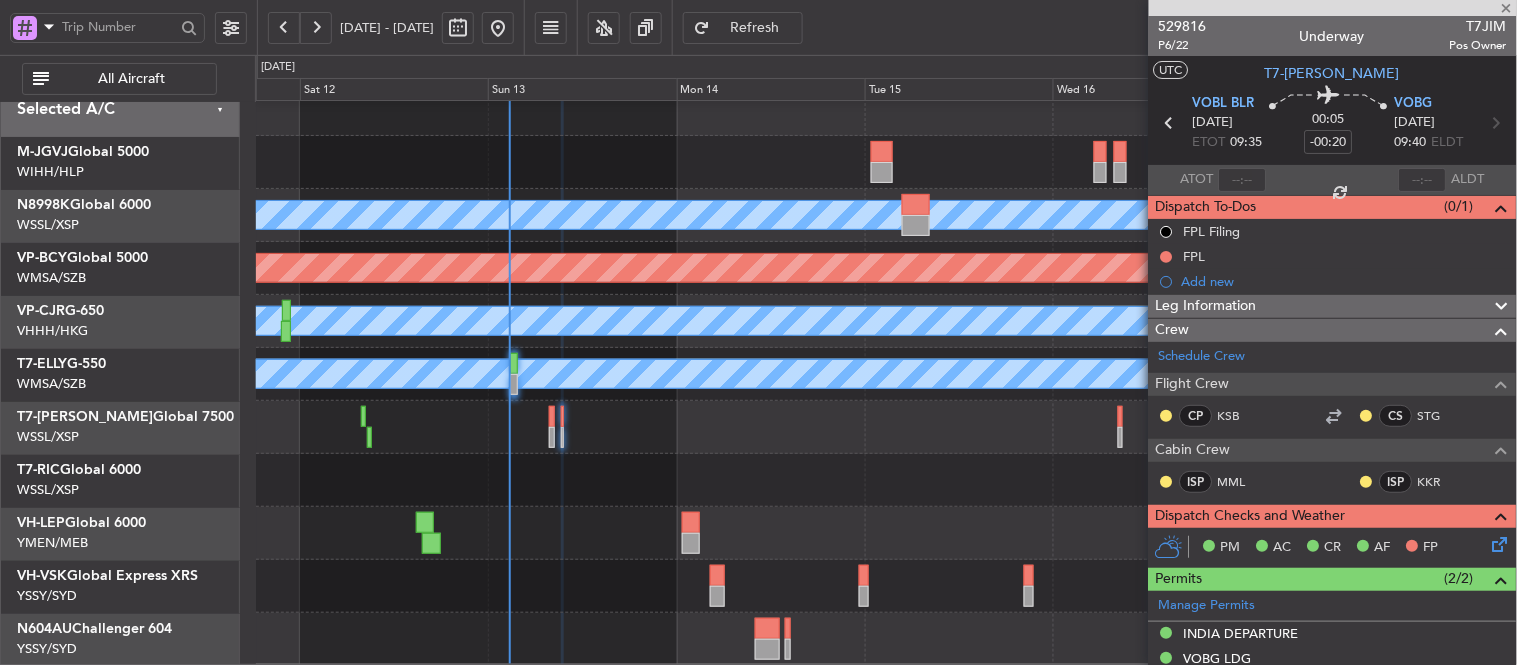 type 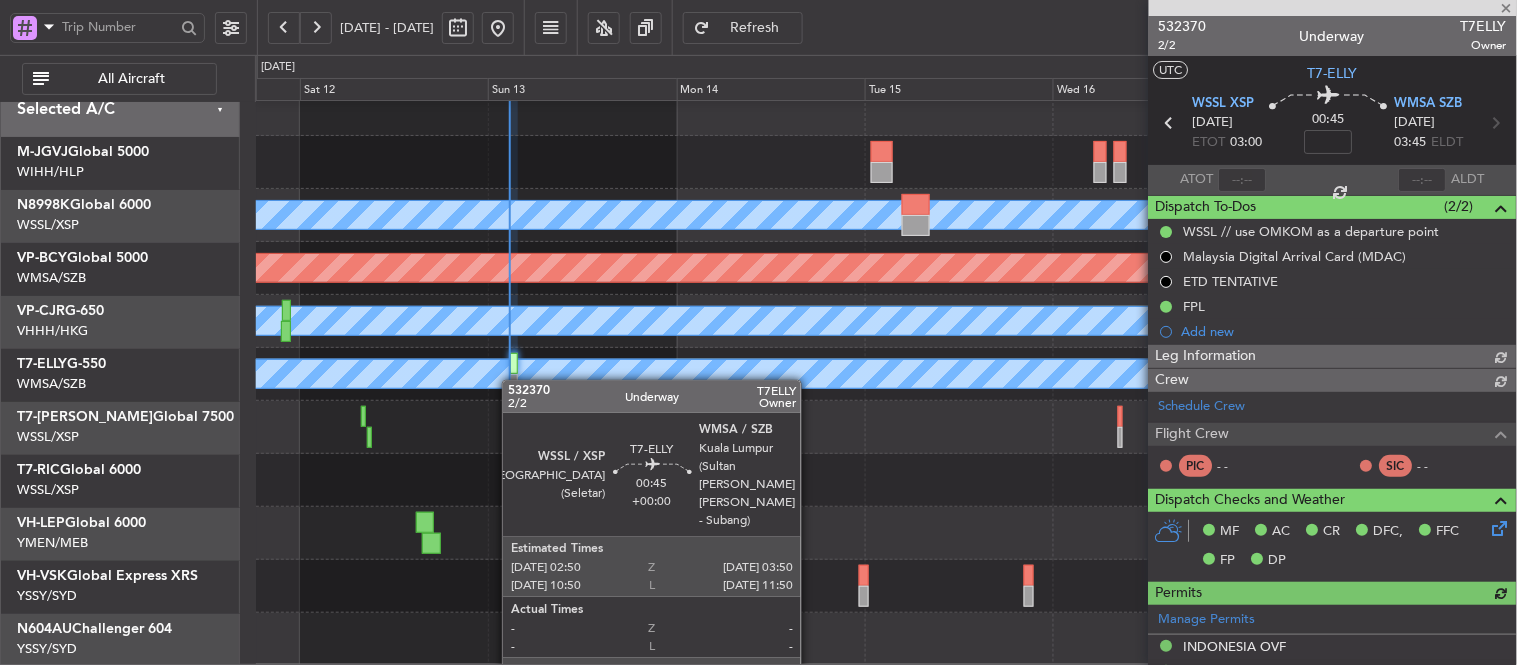 type on "[PERSON_NAME] (KYA)" 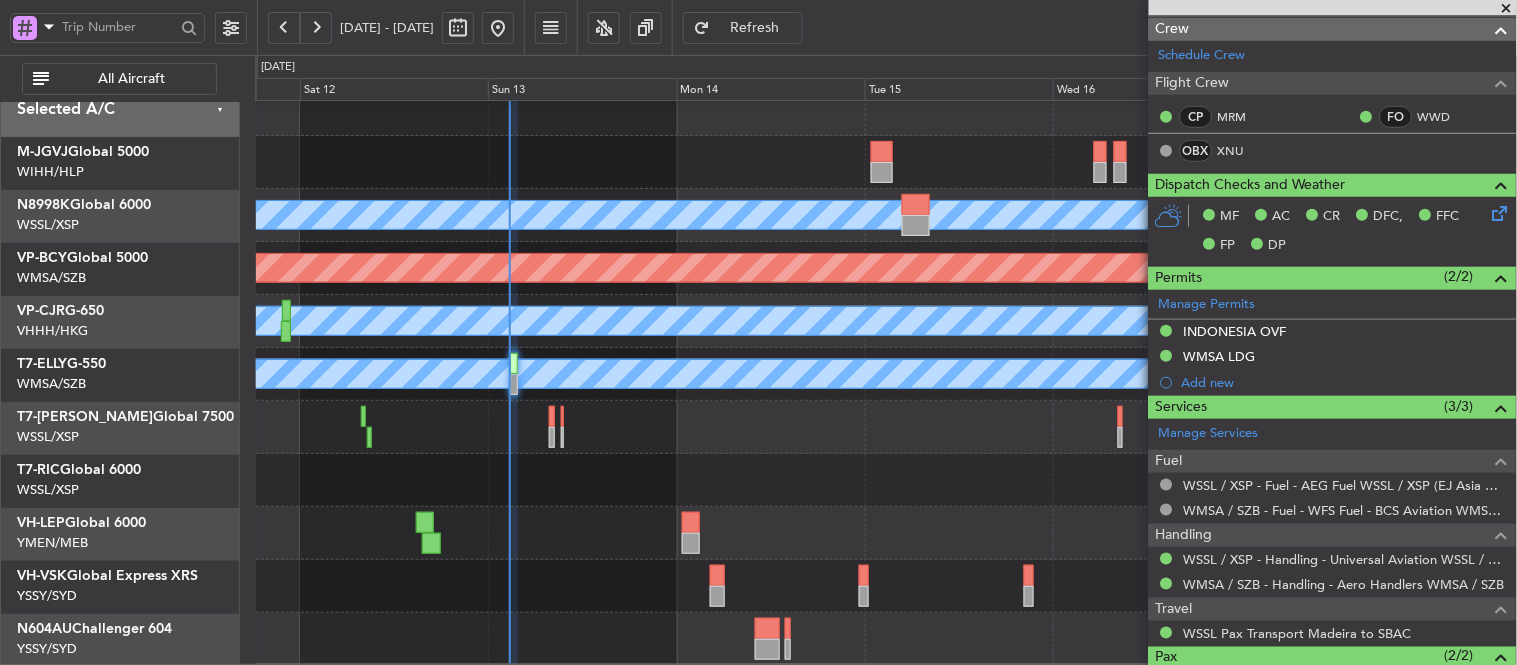 scroll, scrollTop: 478, scrollLeft: 0, axis: vertical 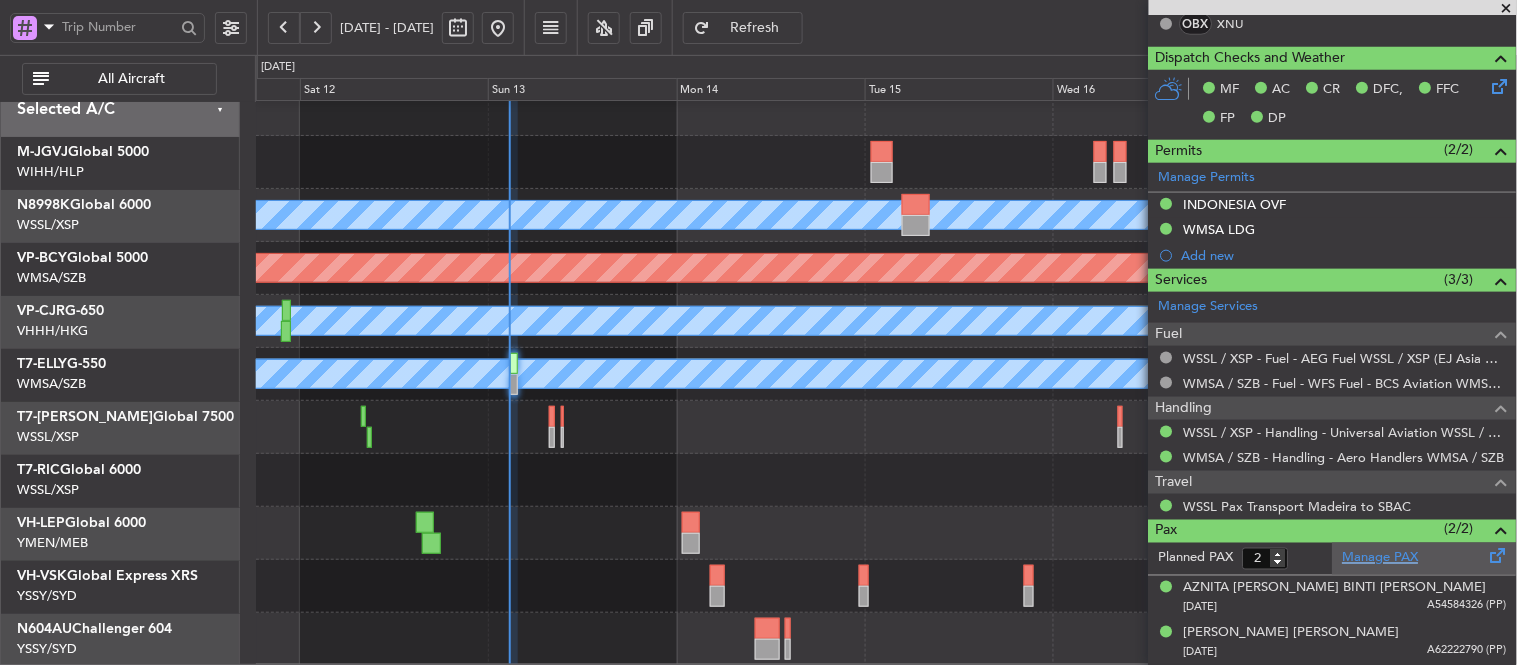 click on "Manage PAX" 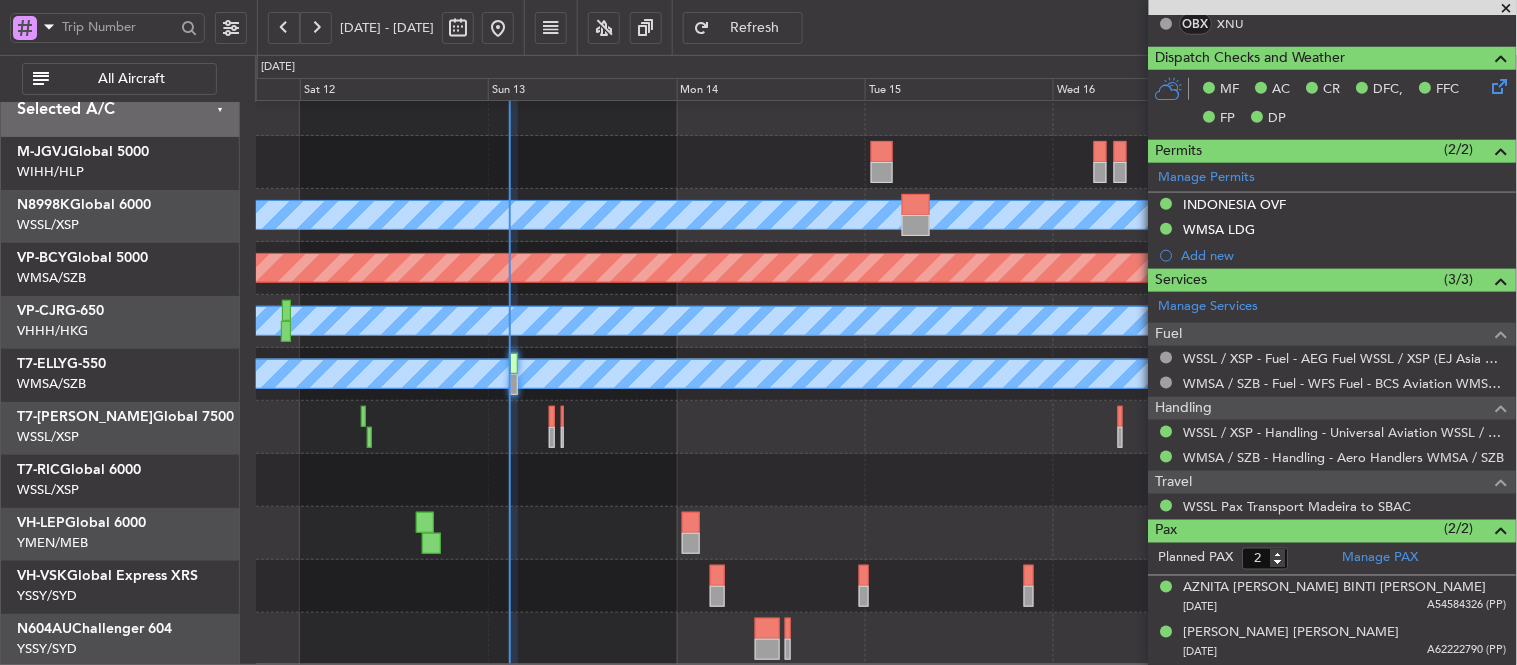 click on "Refresh" 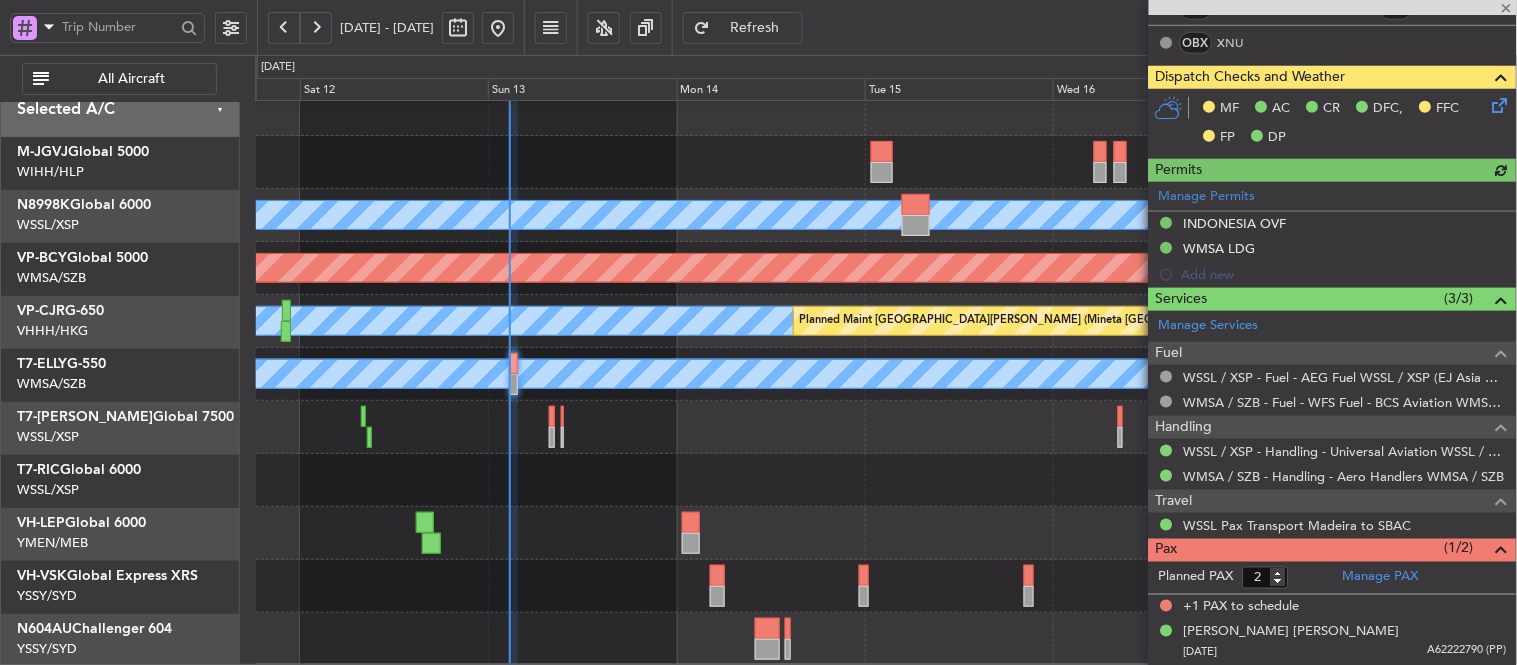 scroll, scrollTop: 458, scrollLeft: 0, axis: vertical 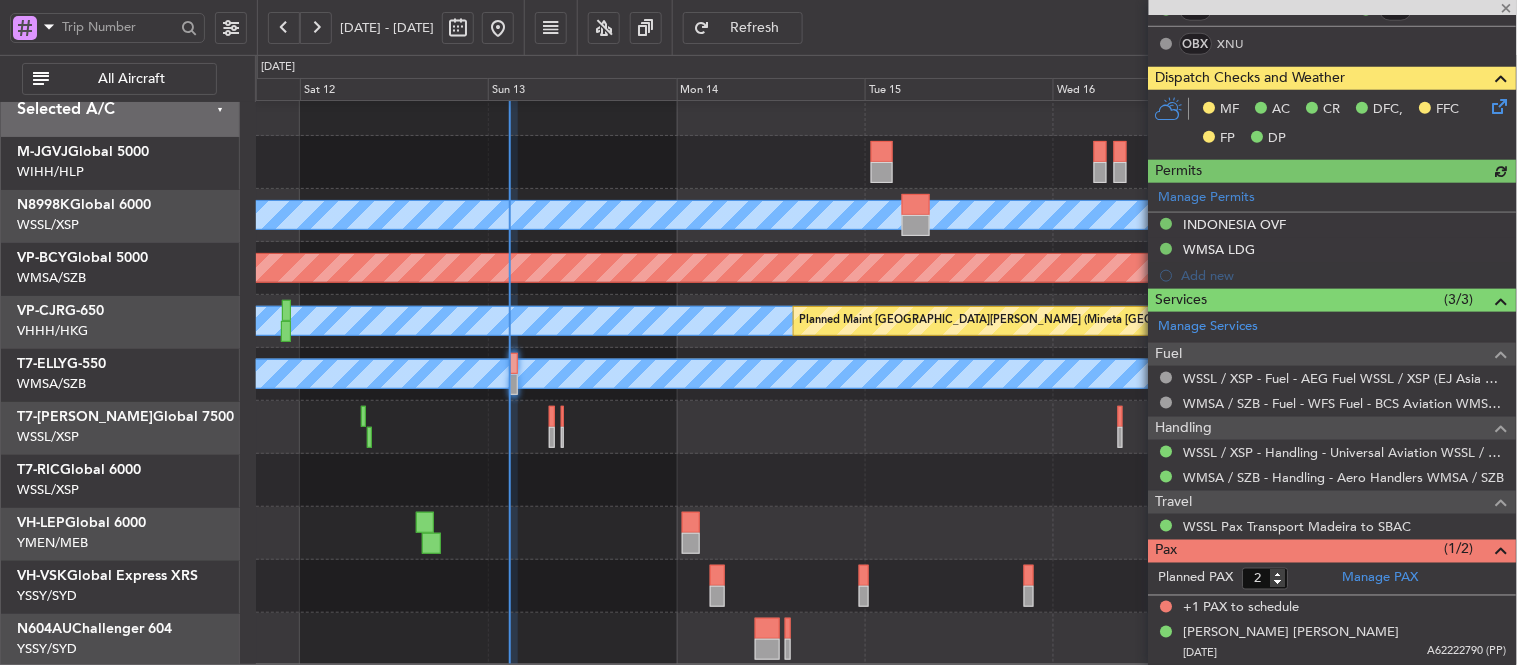 type on "[PERSON_NAME] (KYA)" 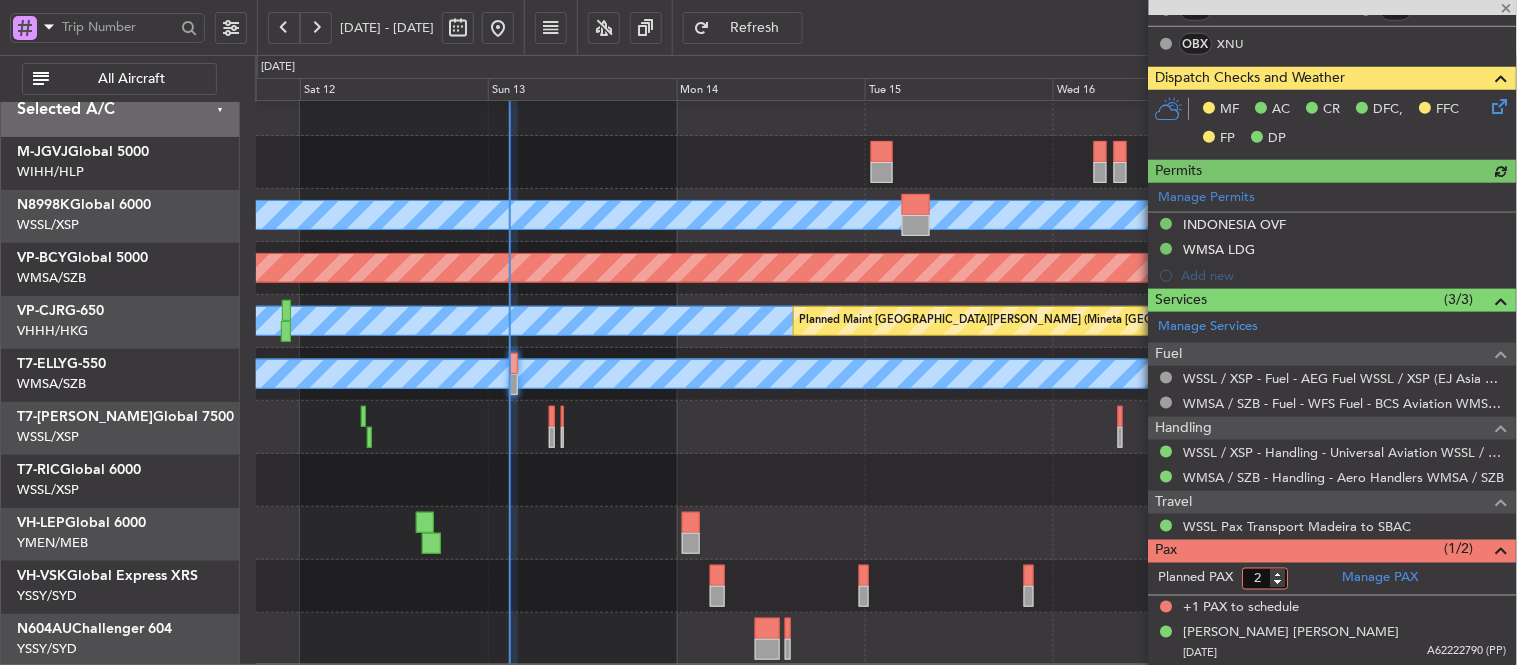 click on "2" at bounding box center [1266, 579] 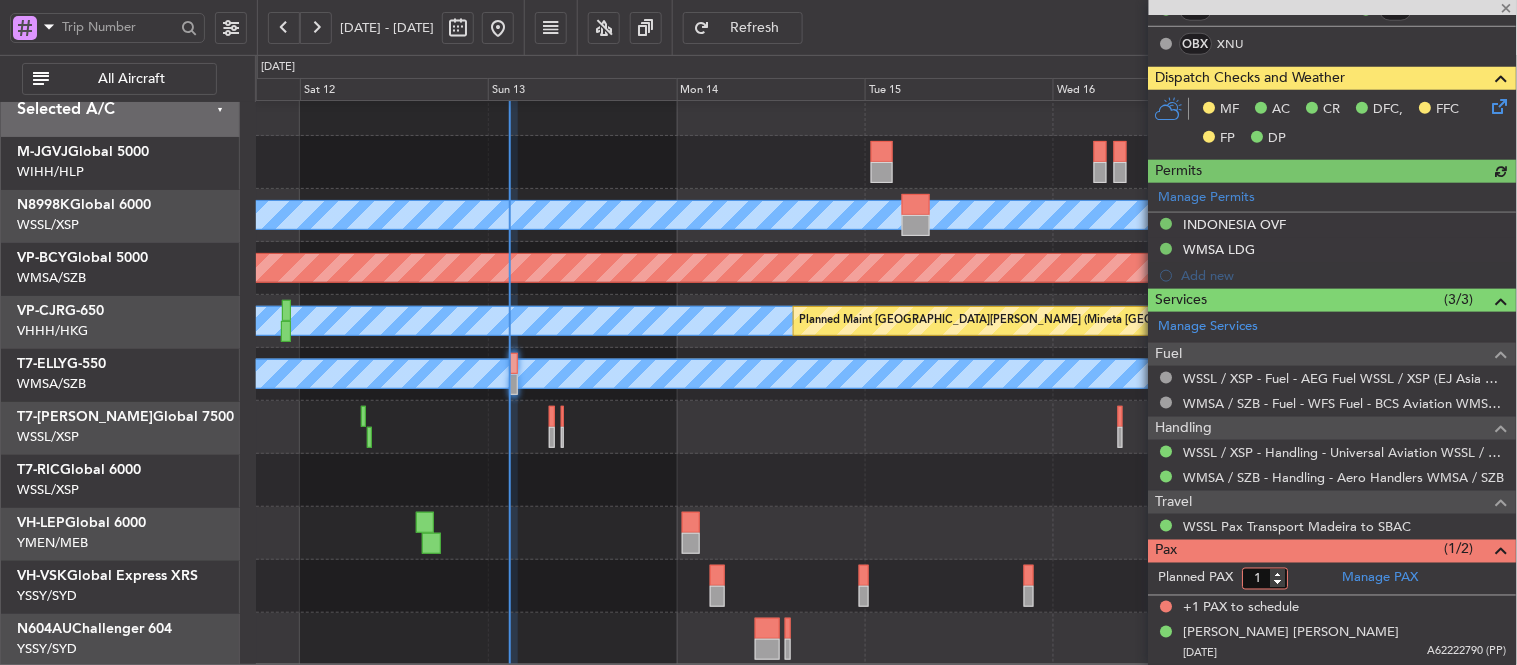 type on "1" 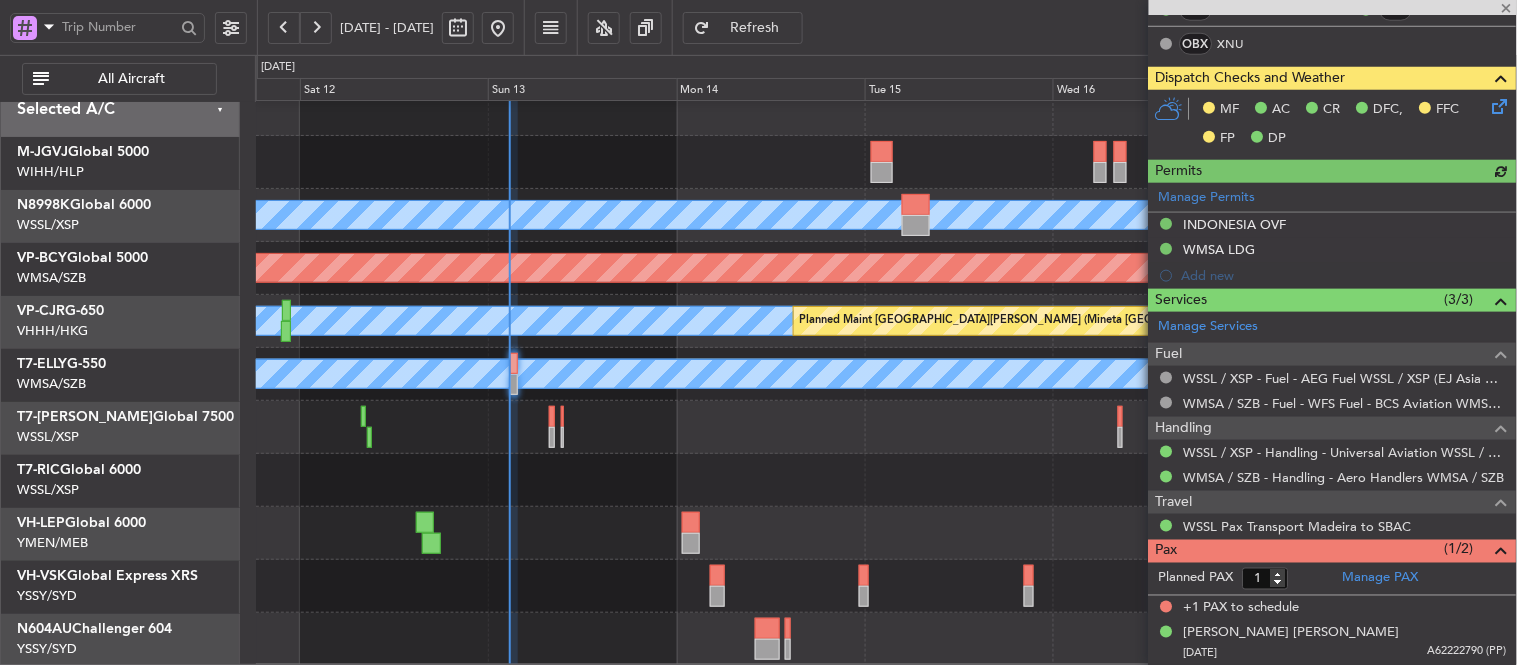 click on "Planned PAX 1" 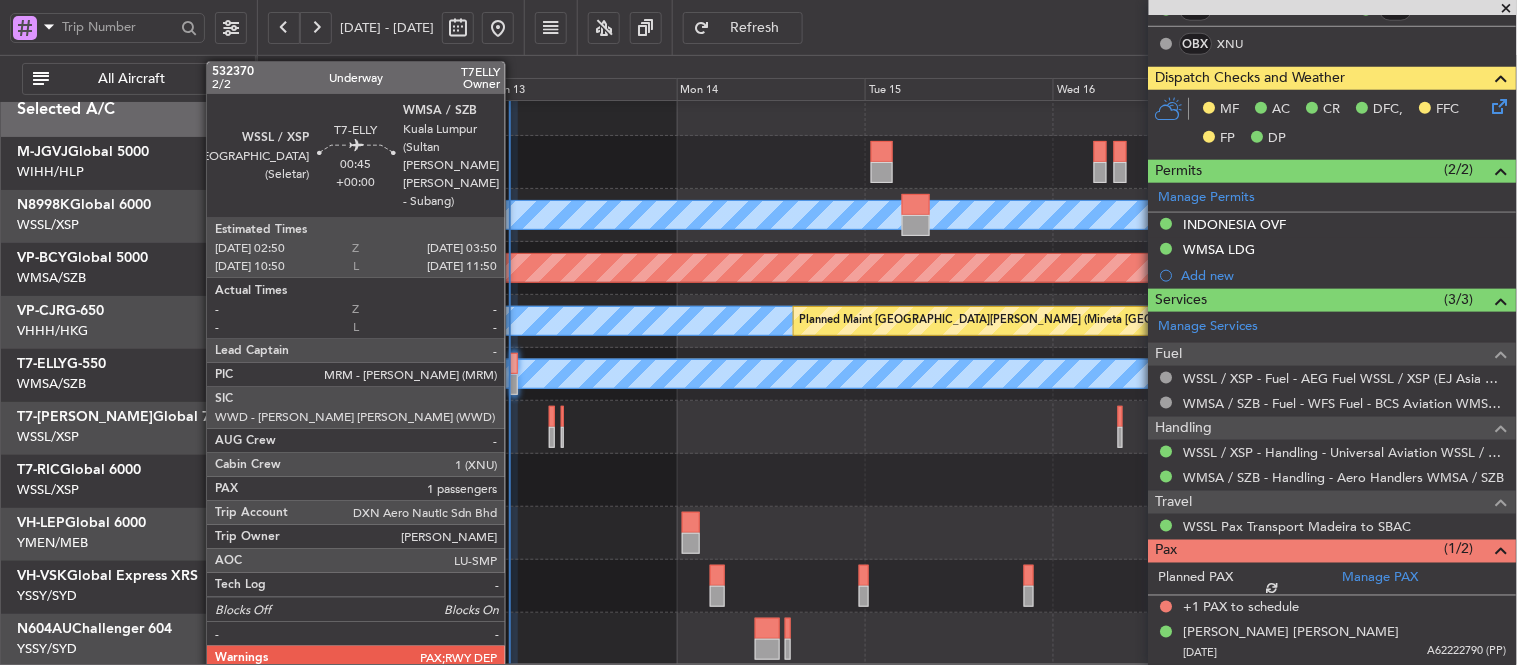 click 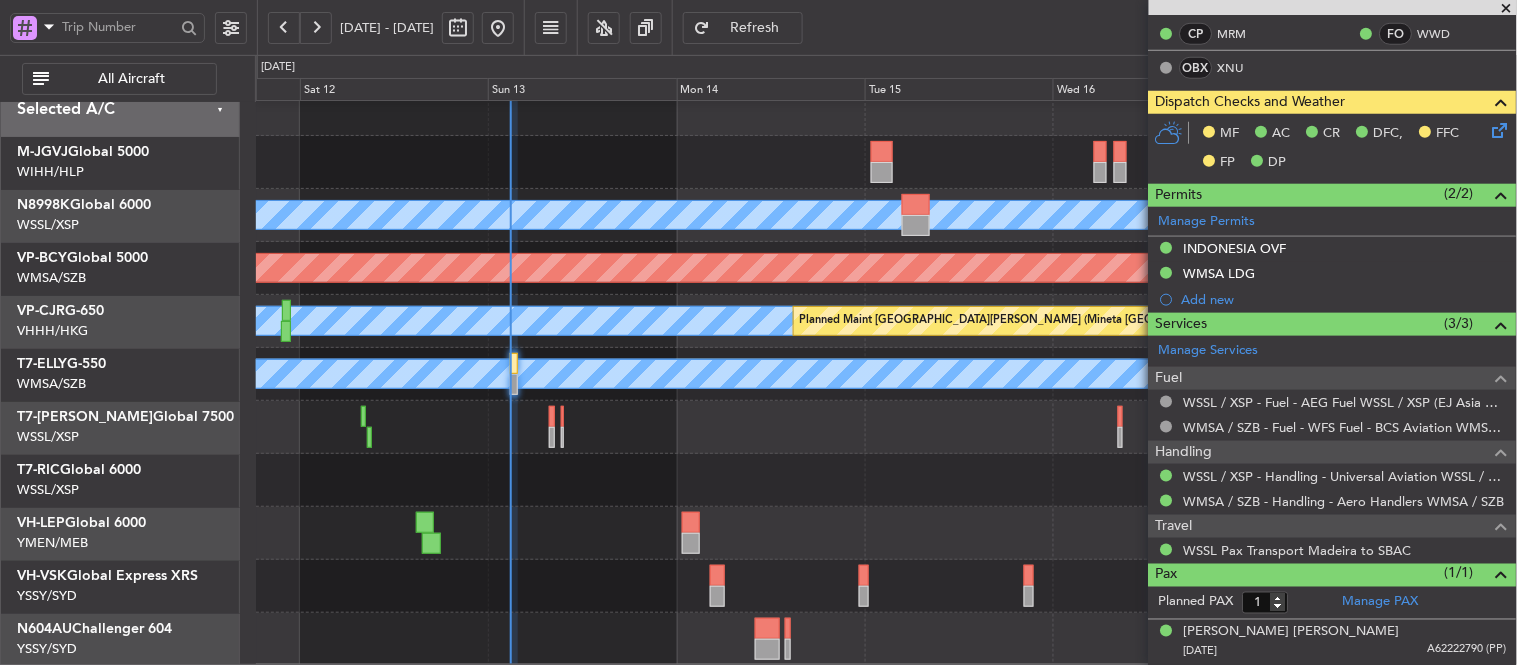 type on "[PERSON_NAME] (KYA)" 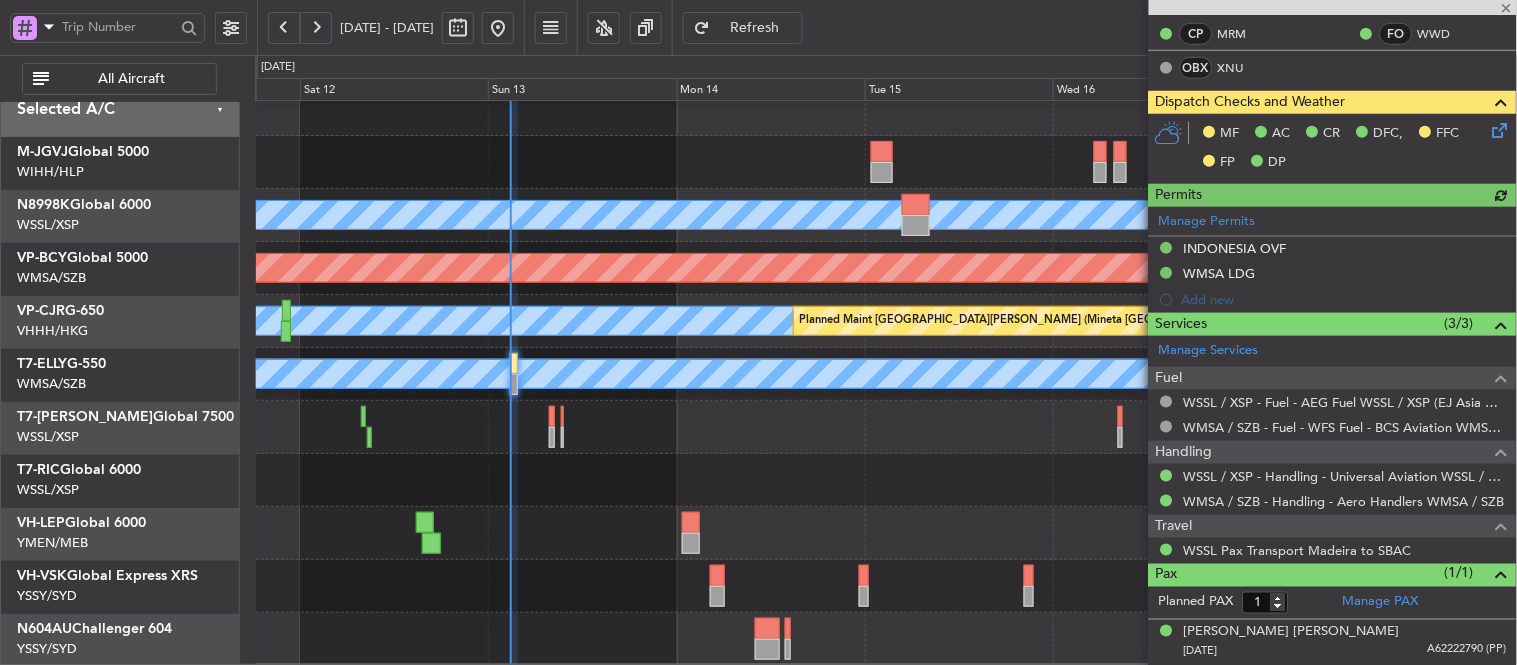 scroll, scrollTop: 433, scrollLeft: 0, axis: vertical 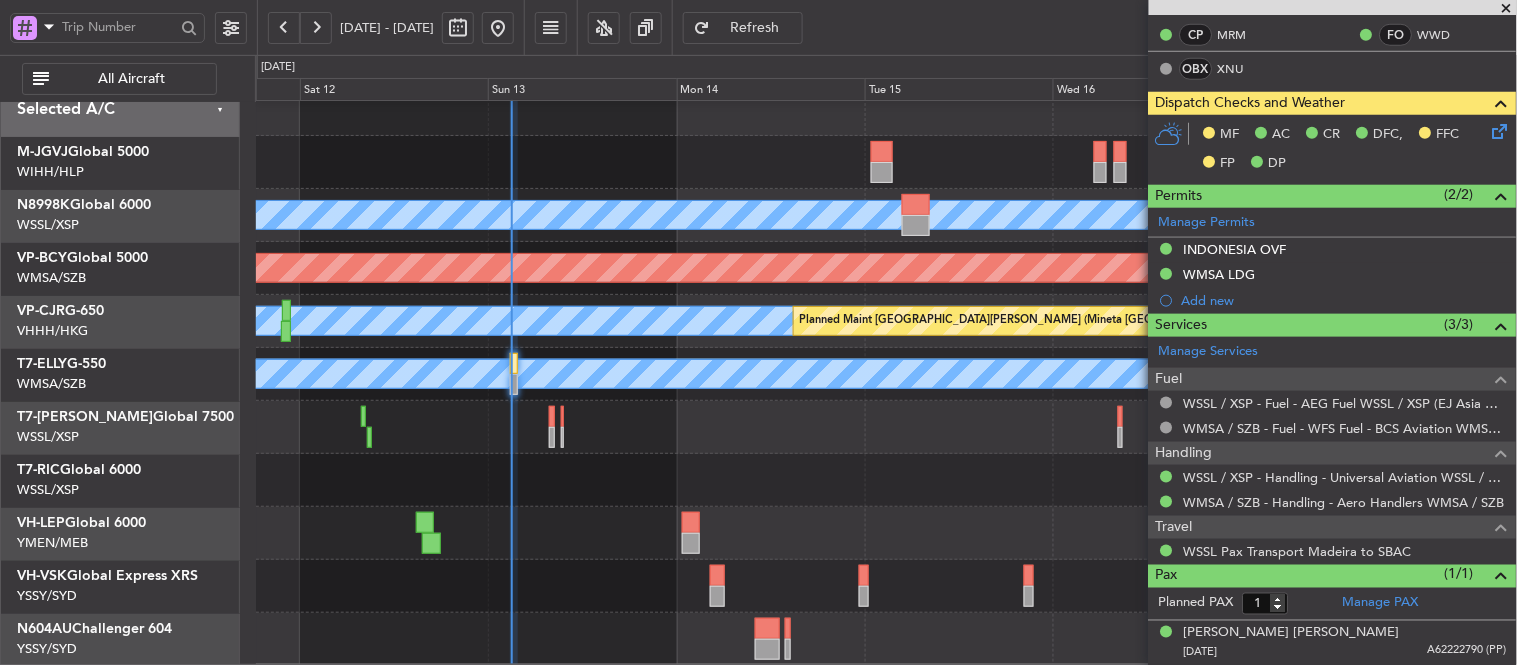 type on "[PERSON_NAME] (KYA)" 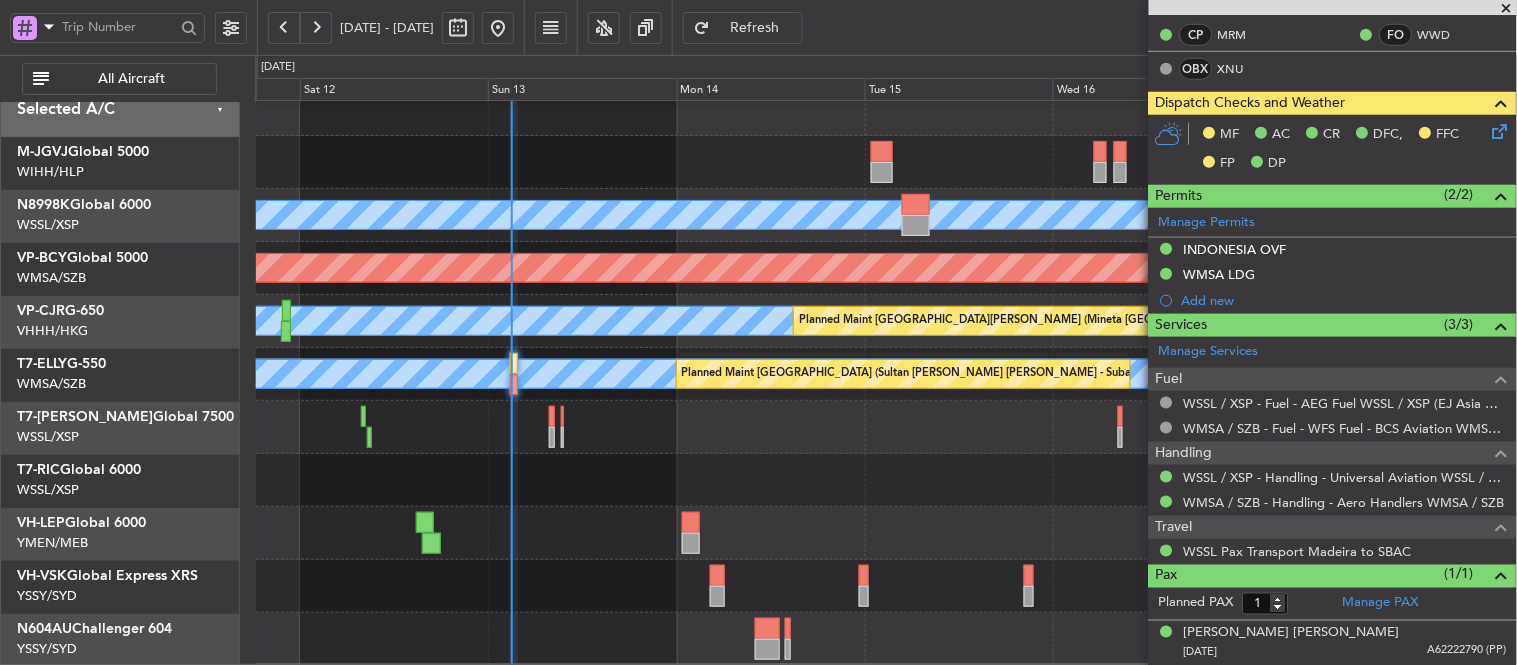 click 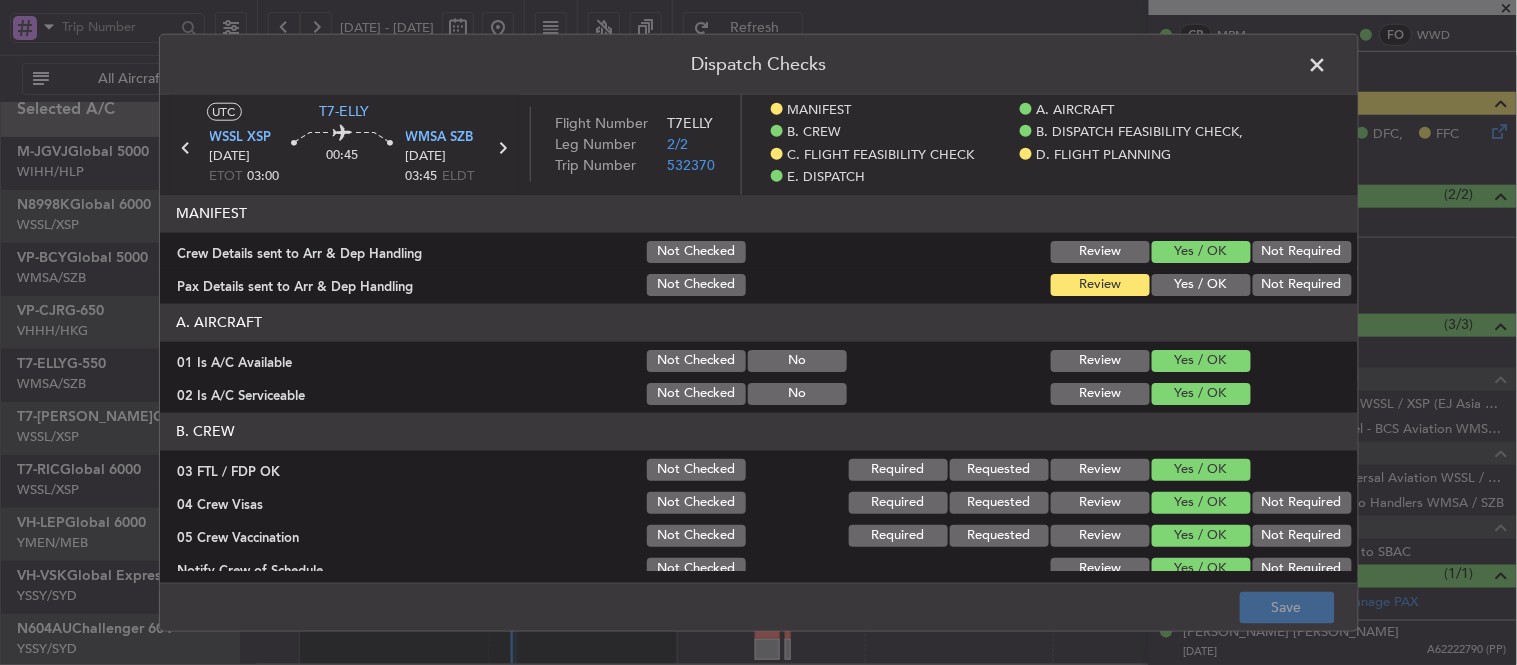 click on "Yes / OK" 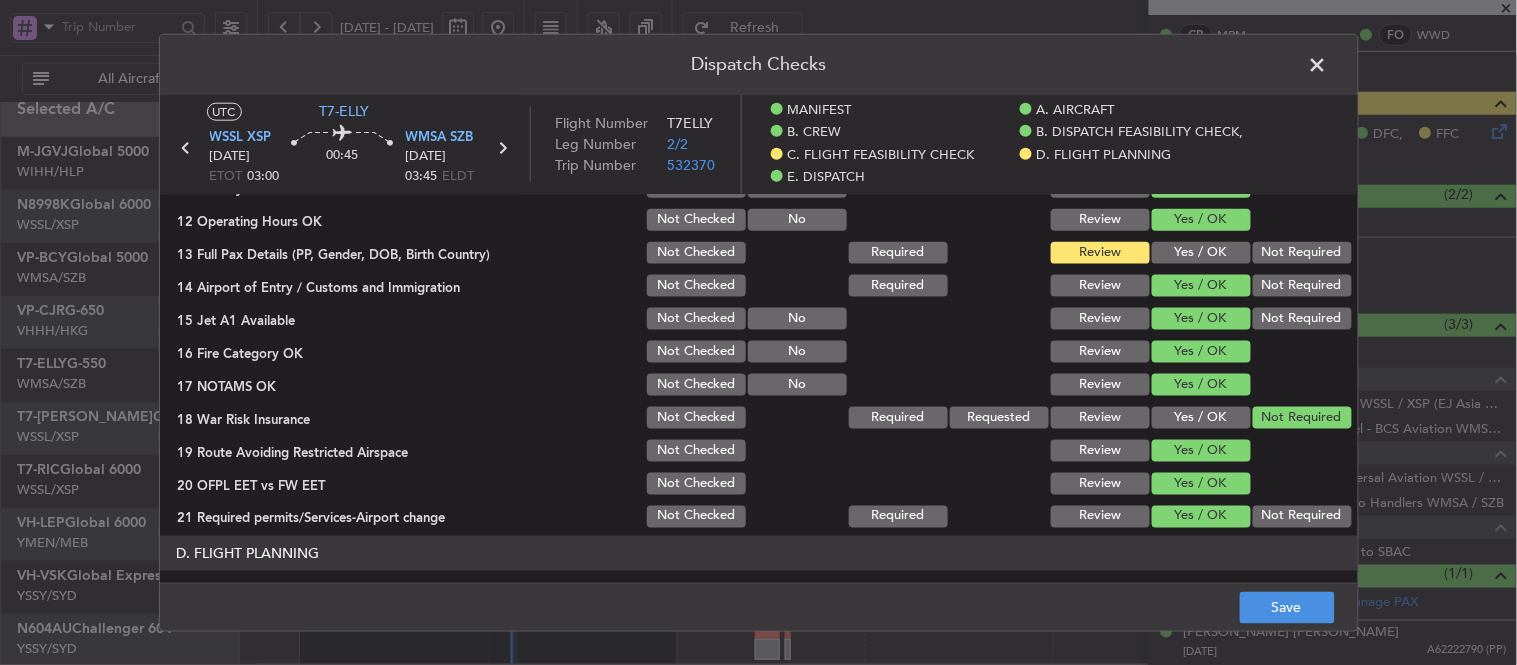 click on "Yes / OK" 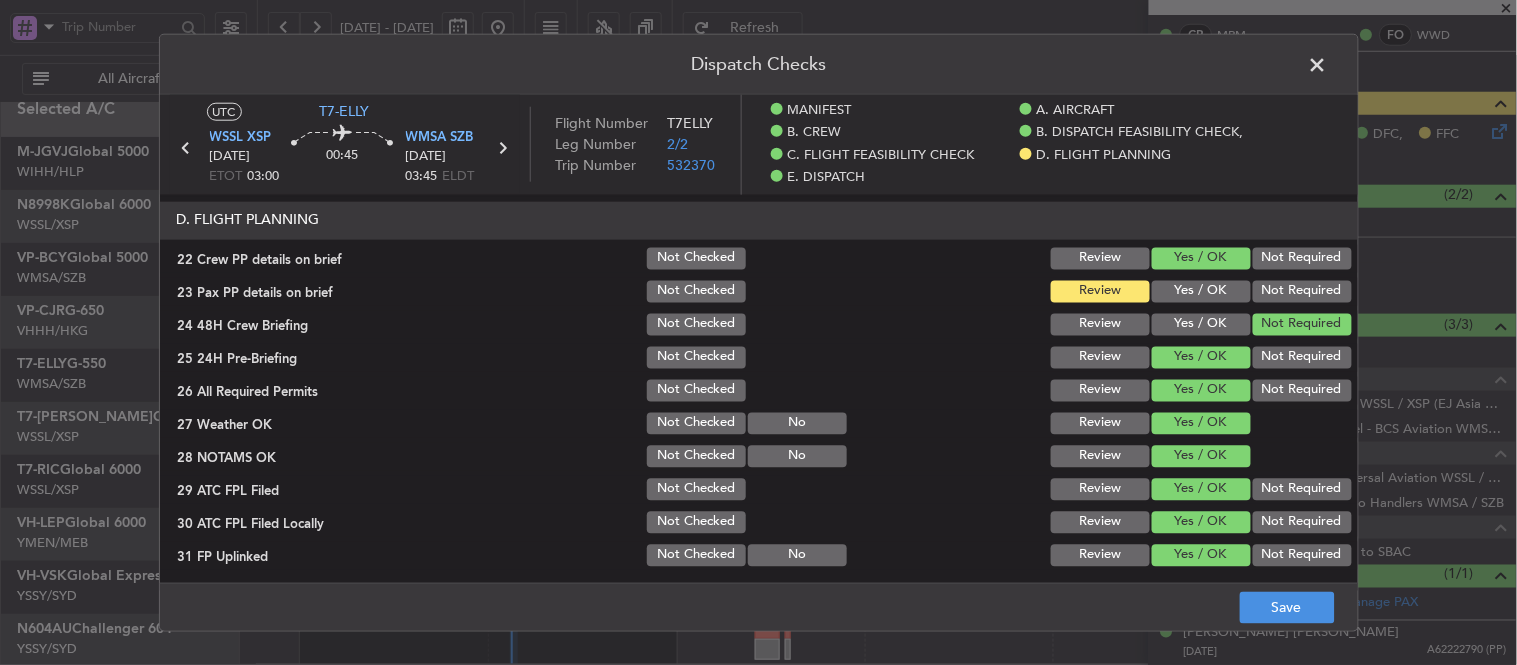 click on "Yes / OK" 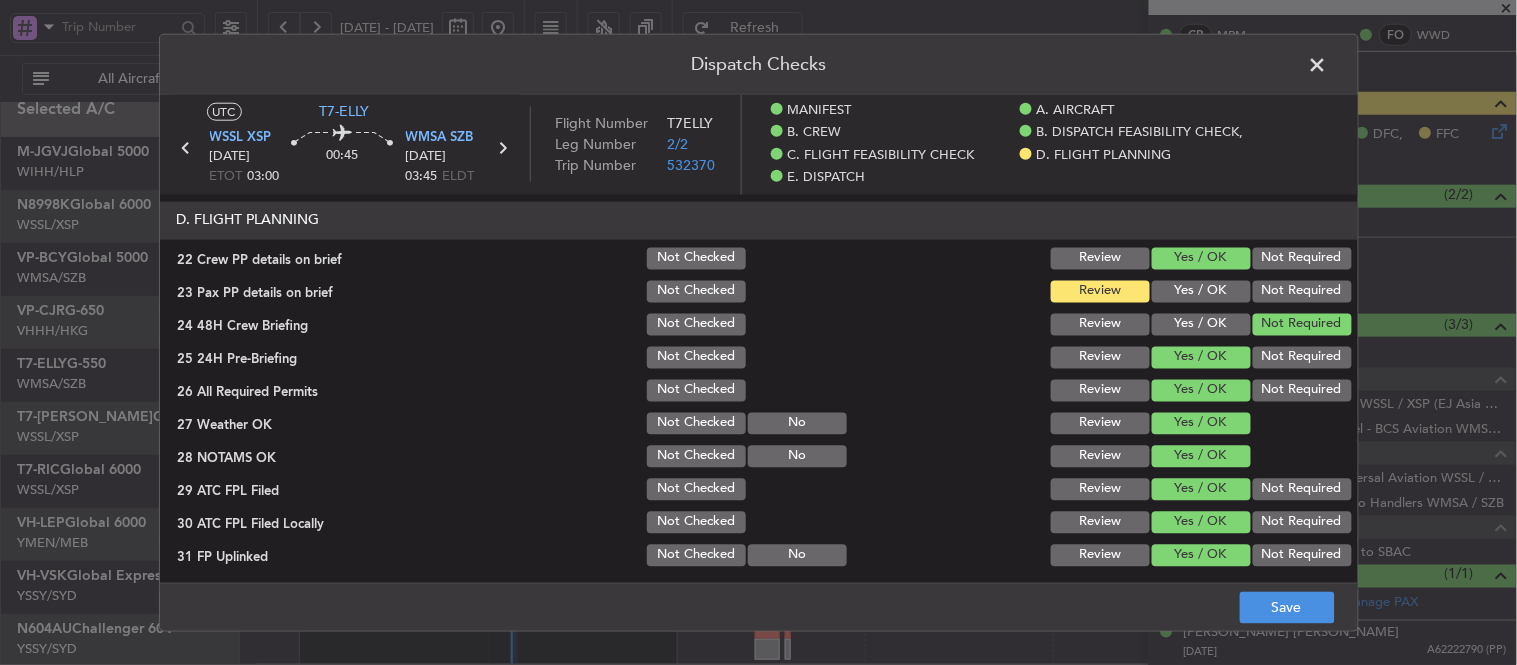 click on "Yes / OK" 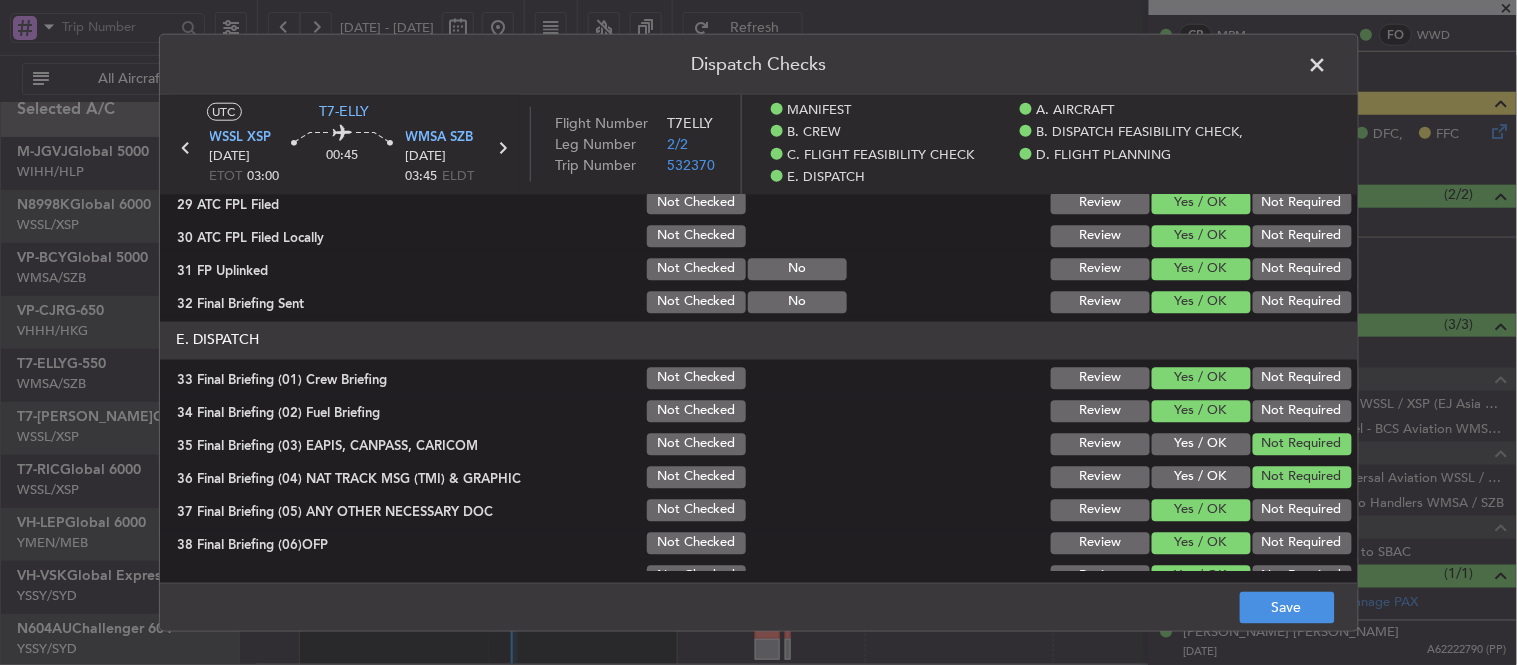 scroll, scrollTop: 1473, scrollLeft: 0, axis: vertical 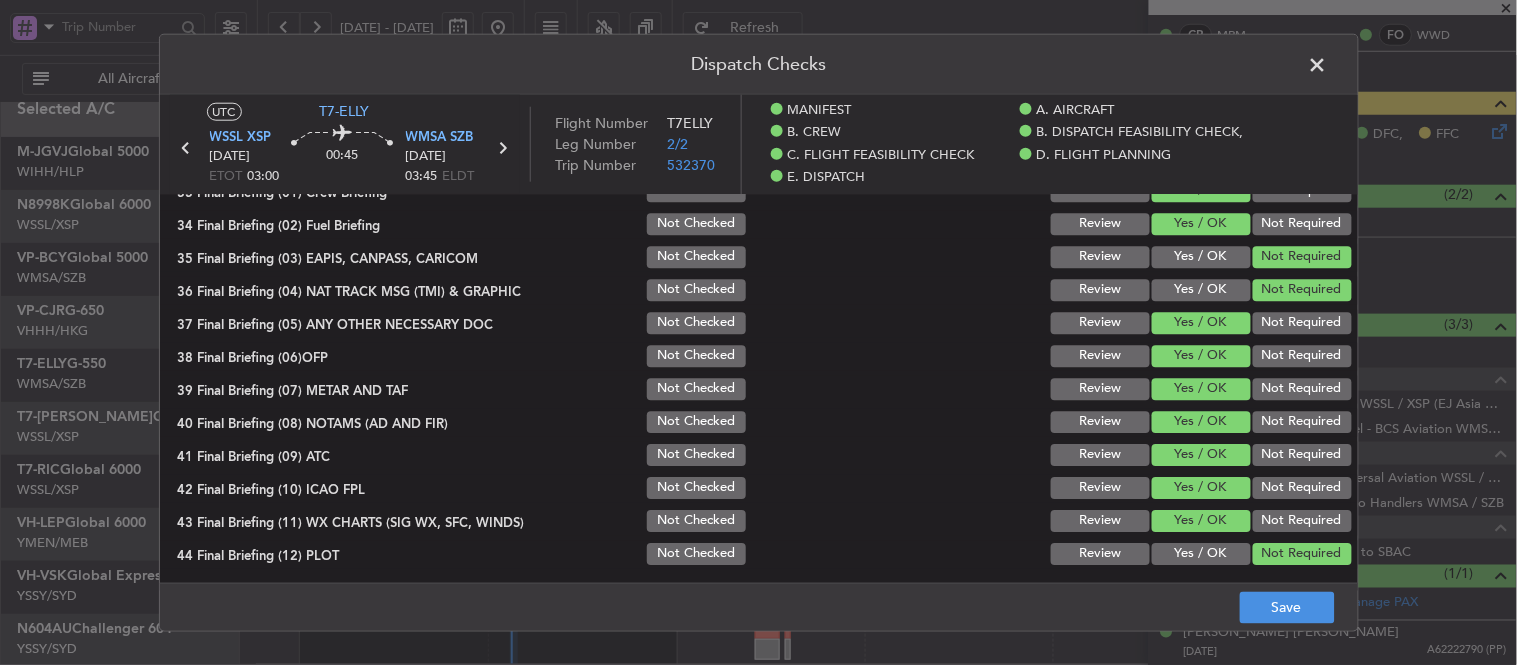 click on "Save" 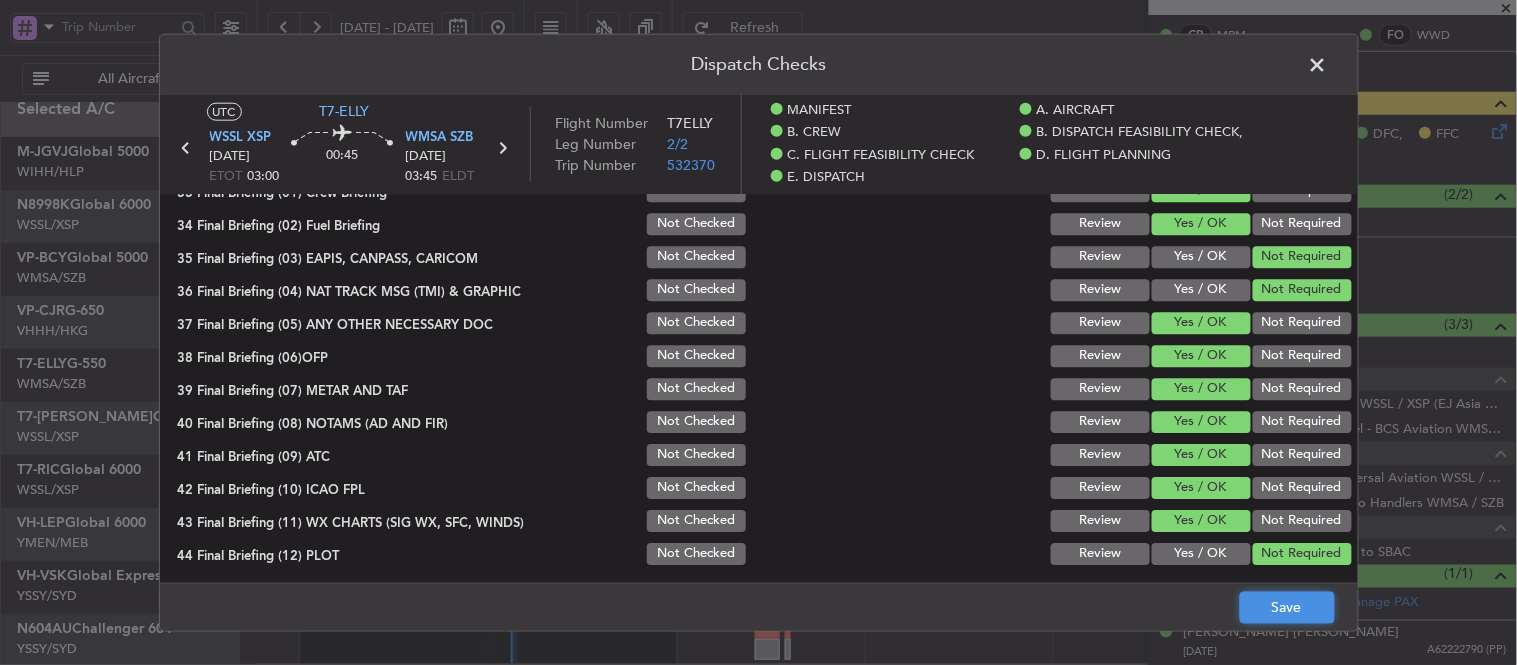click on "Save" 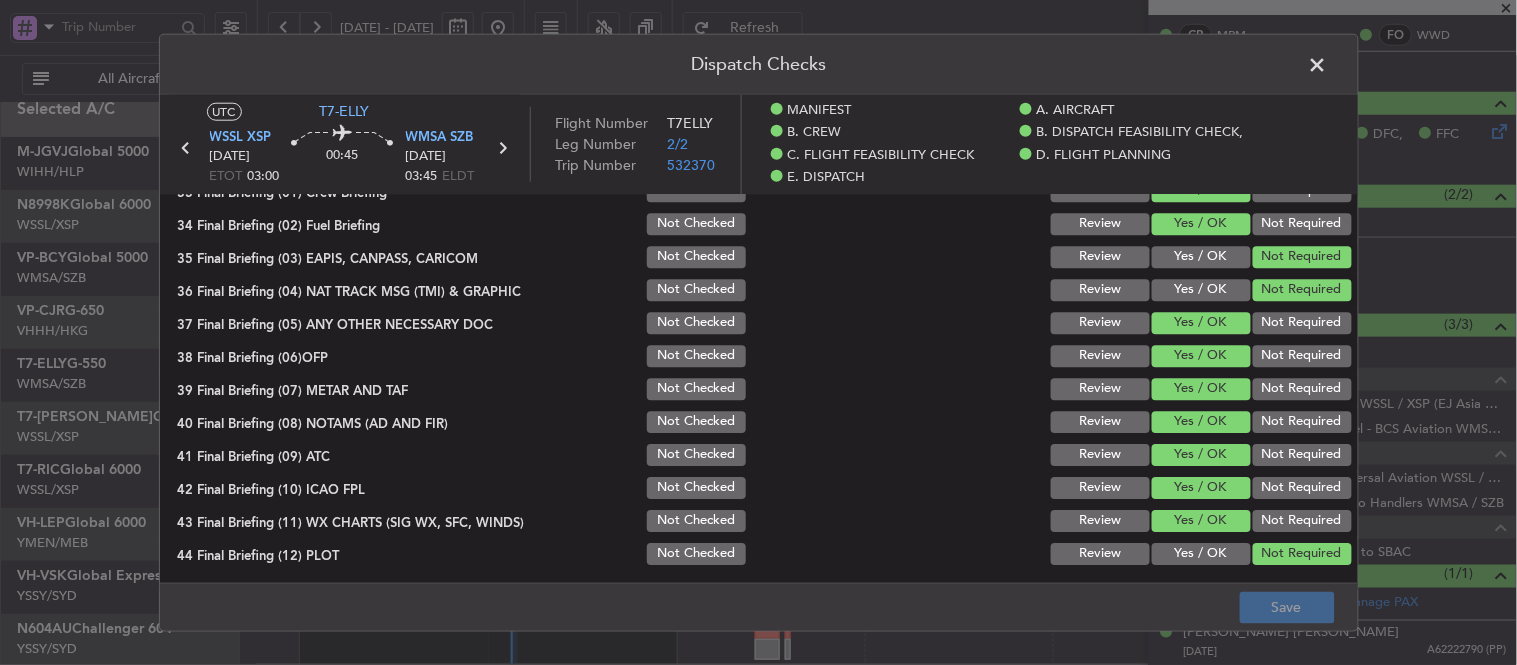 click 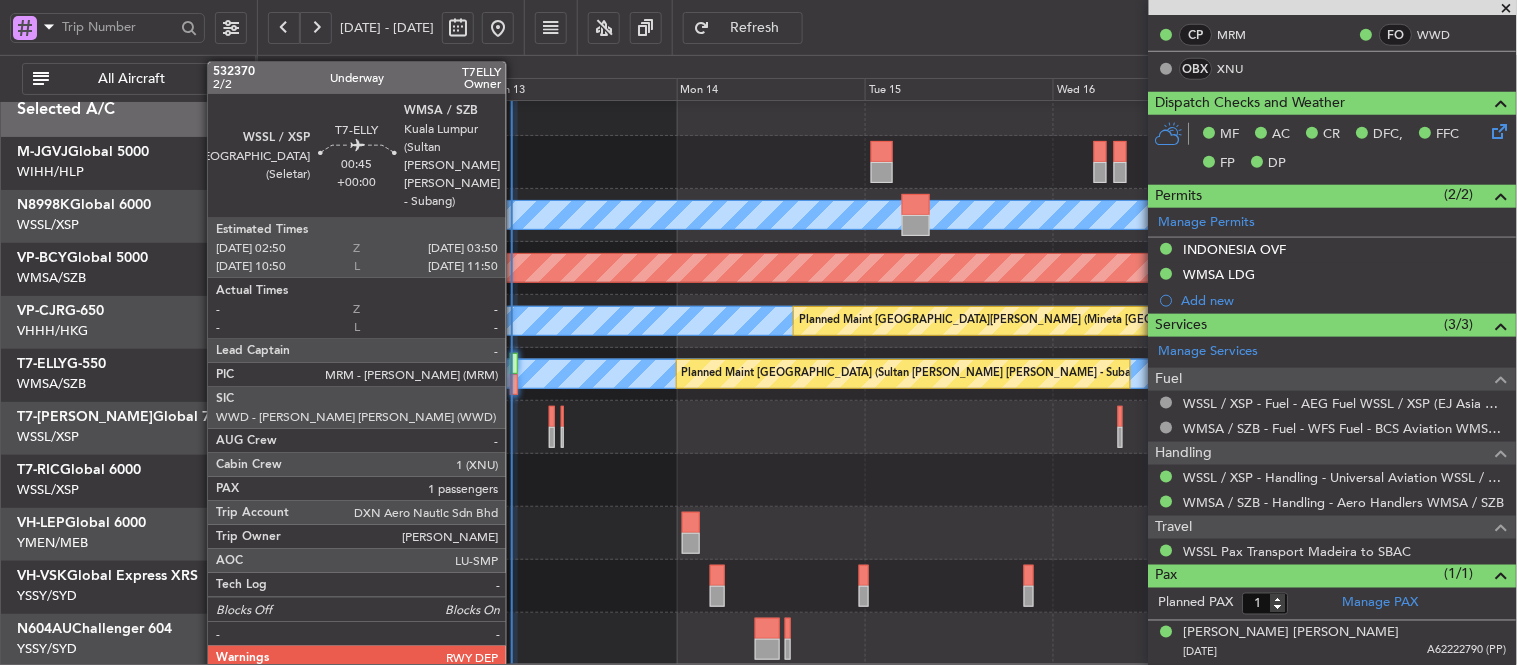 click 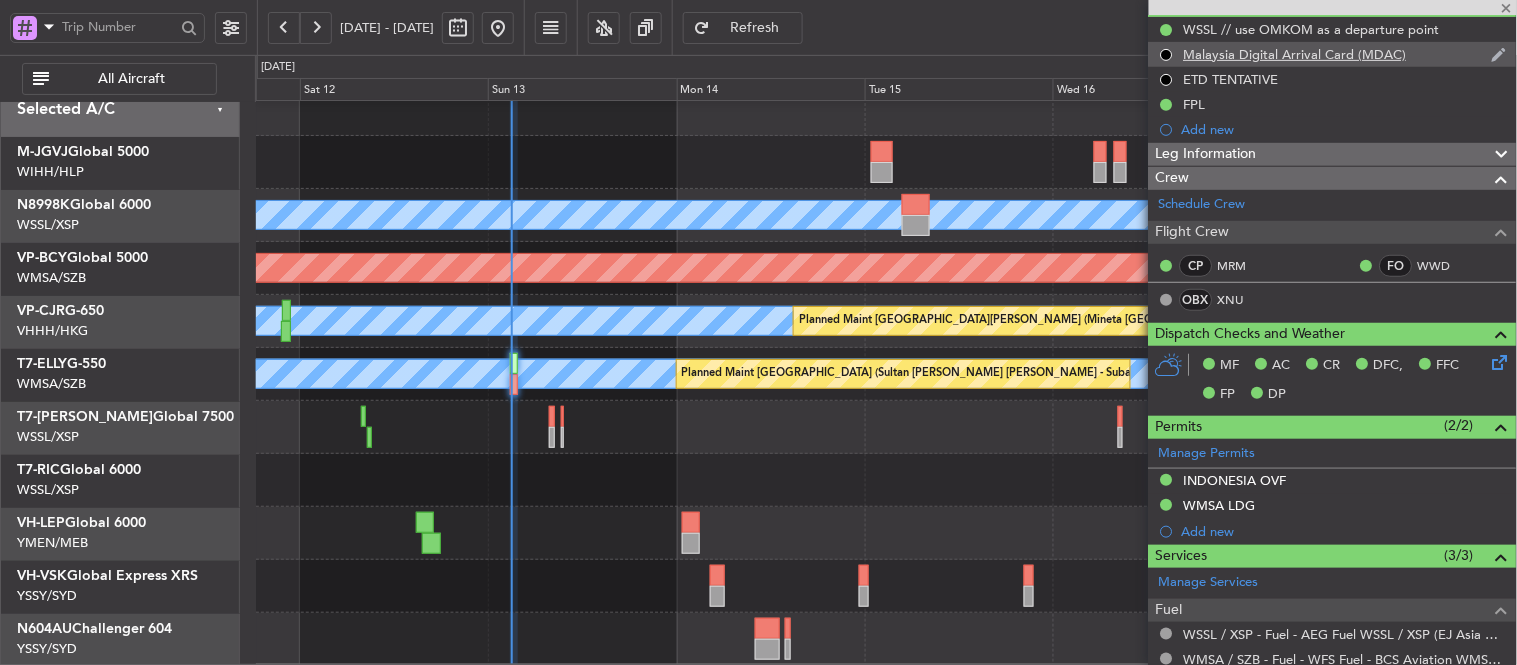 scroll, scrollTop: 0, scrollLeft: 0, axis: both 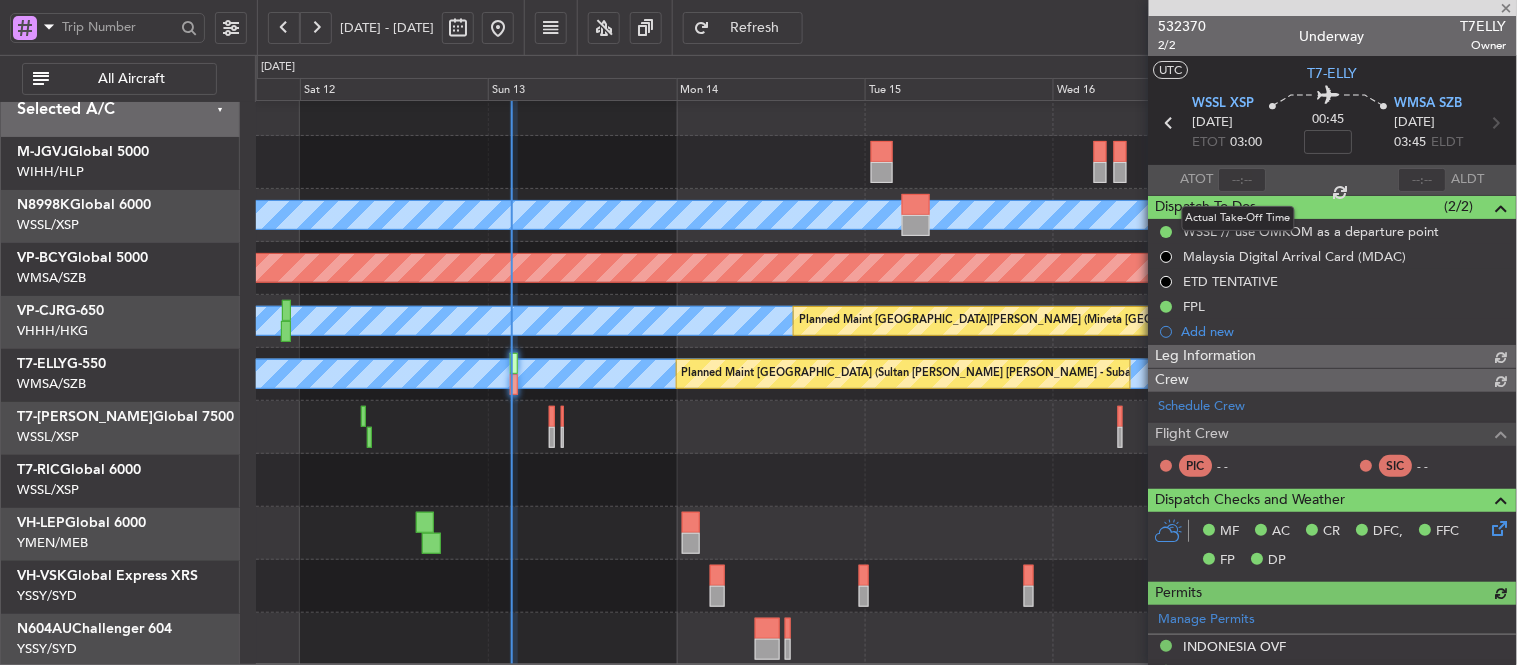 type on "[PERSON_NAME] (KYA)" 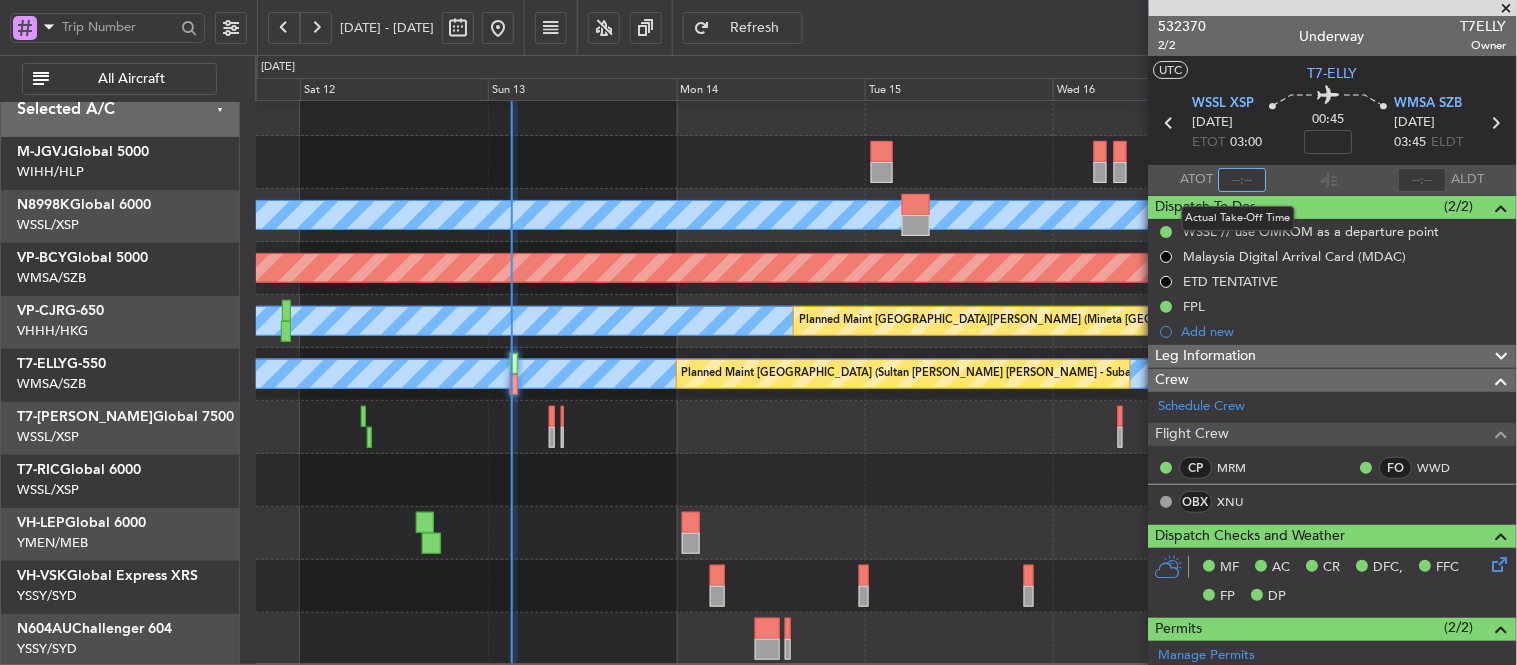 click at bounding box center [1243, 180] 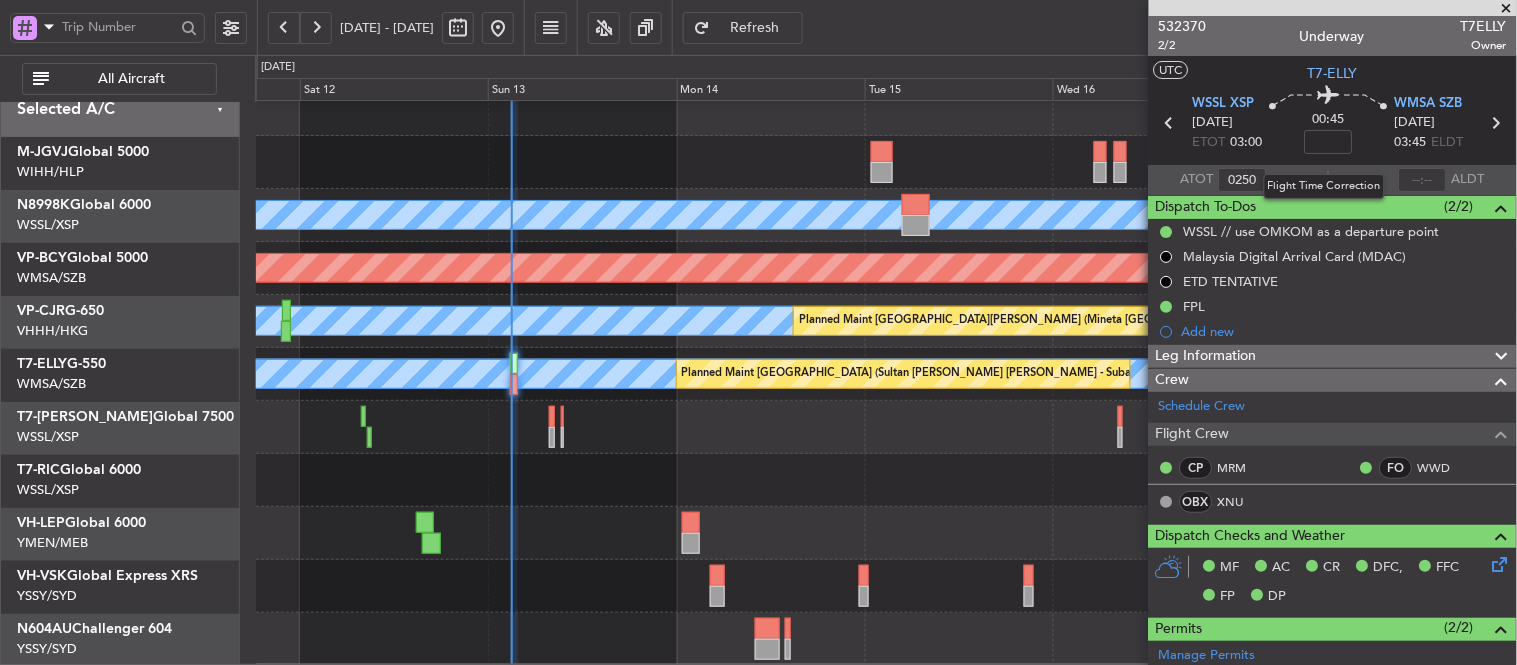 click on "Flight Time Correction" at bounding box center (1324, 186) 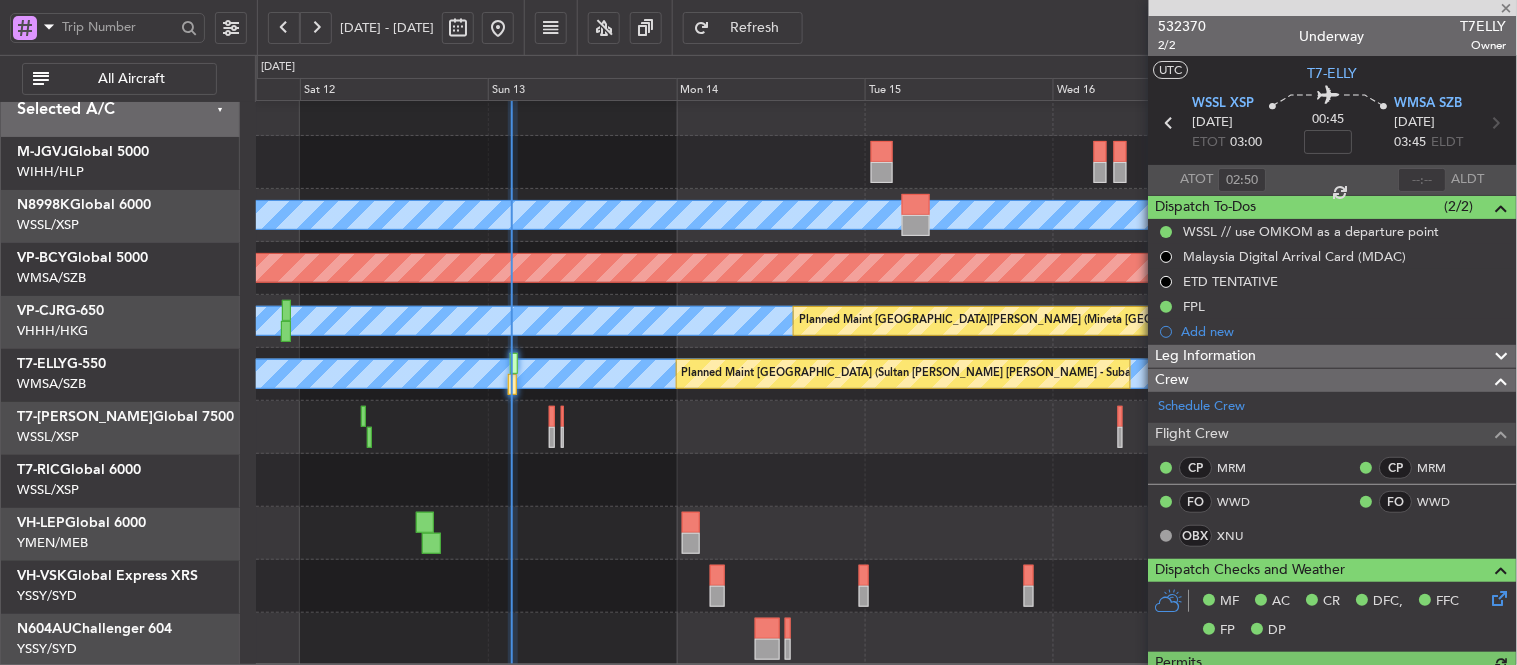 type on "[PERSON_NAME] (KYA)" 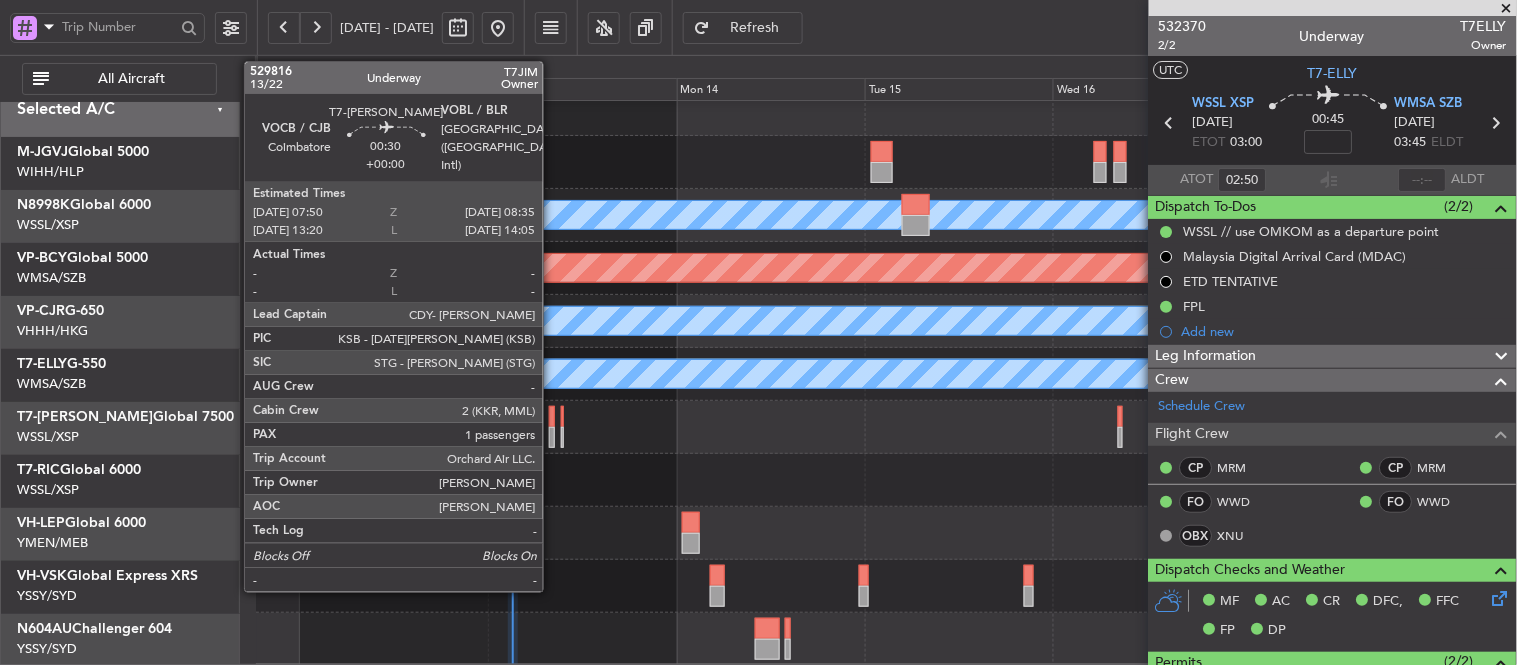 click 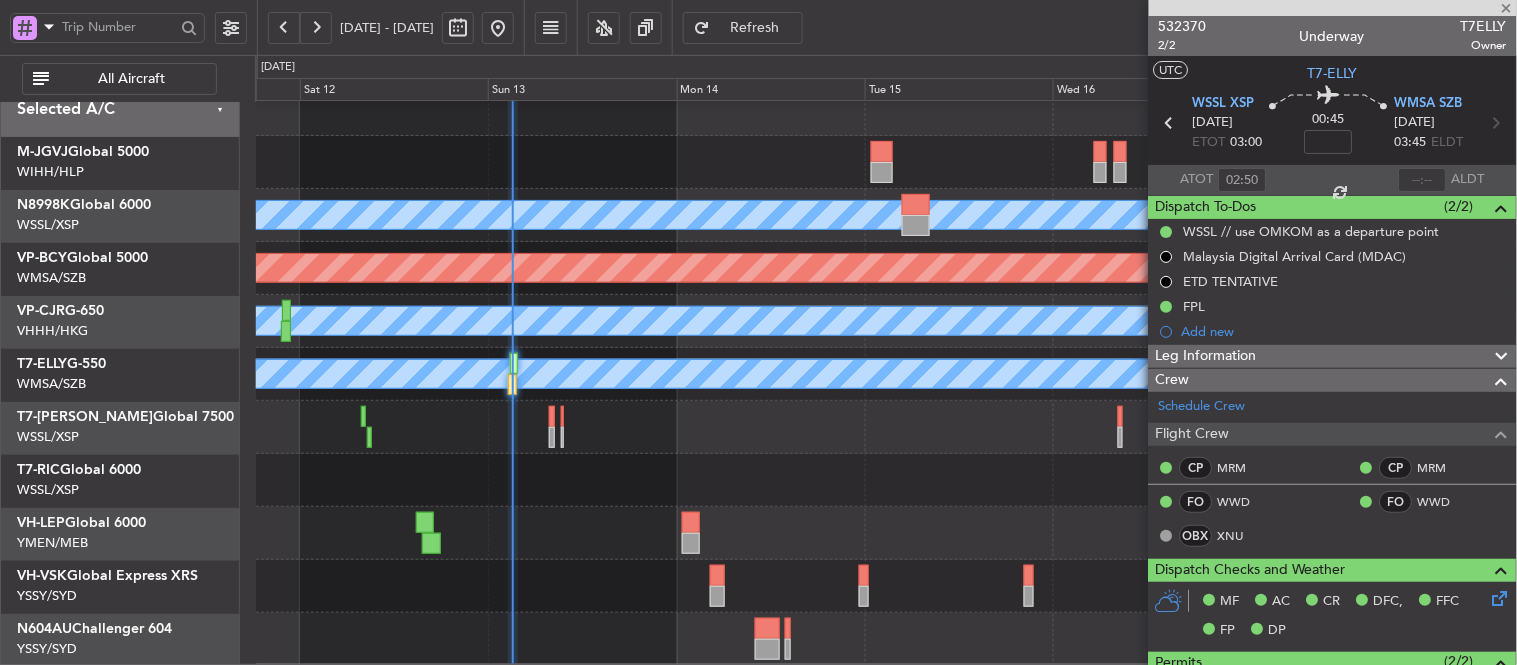 type 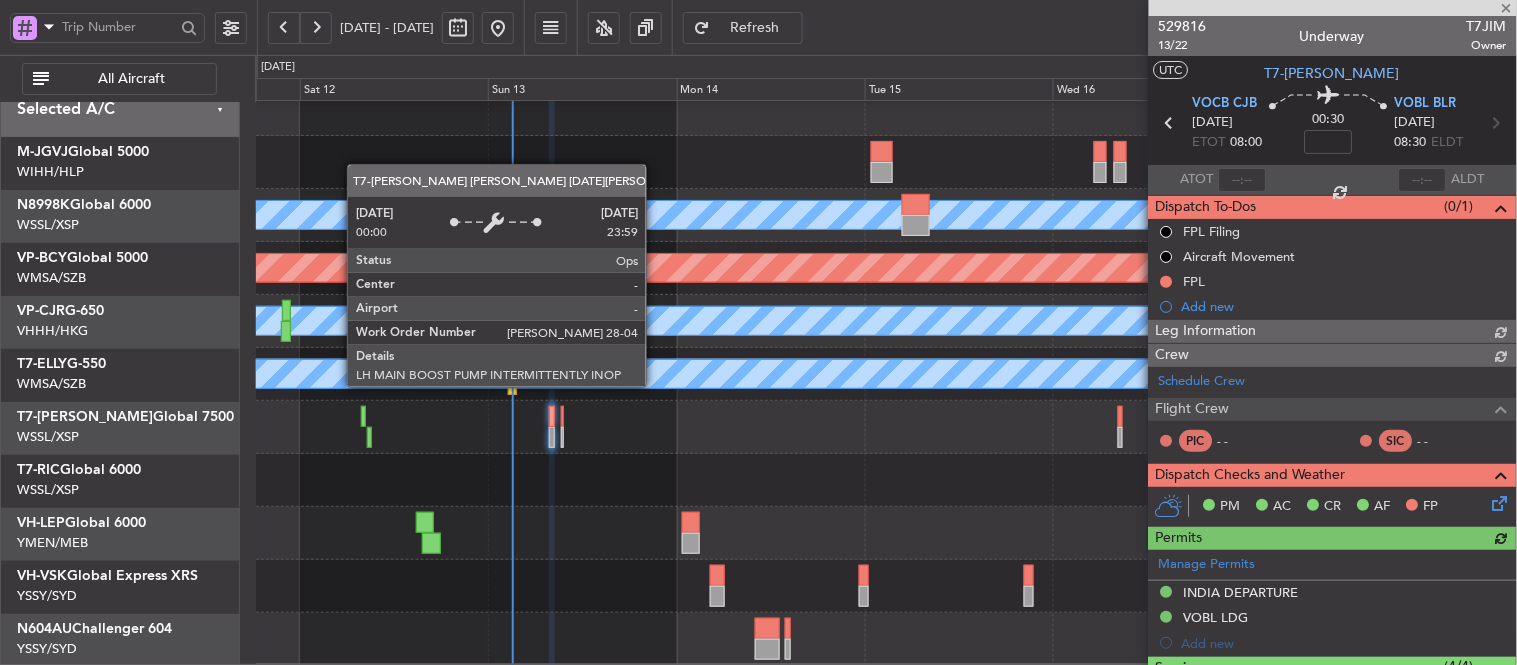 type on "[PERSON_NAME] (LEU)" 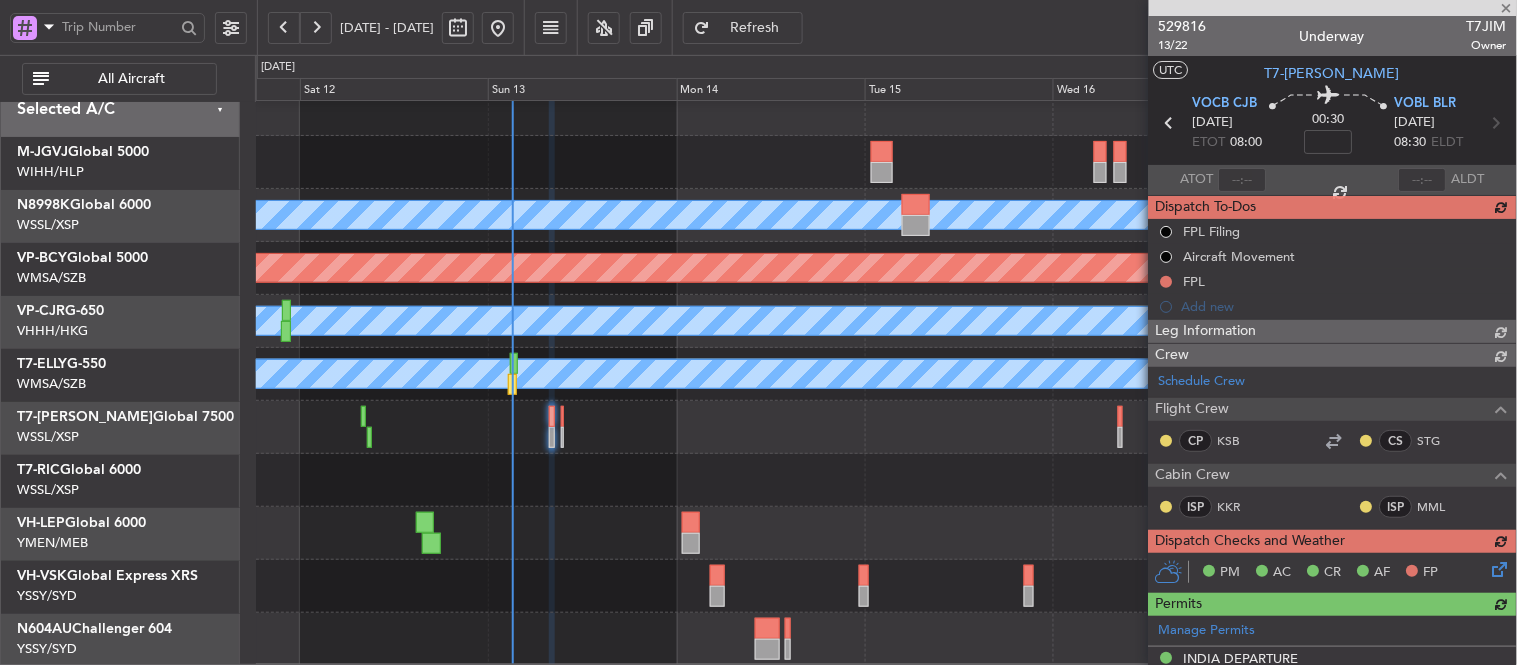 type on "[PERSON_NAME] (LEU)" 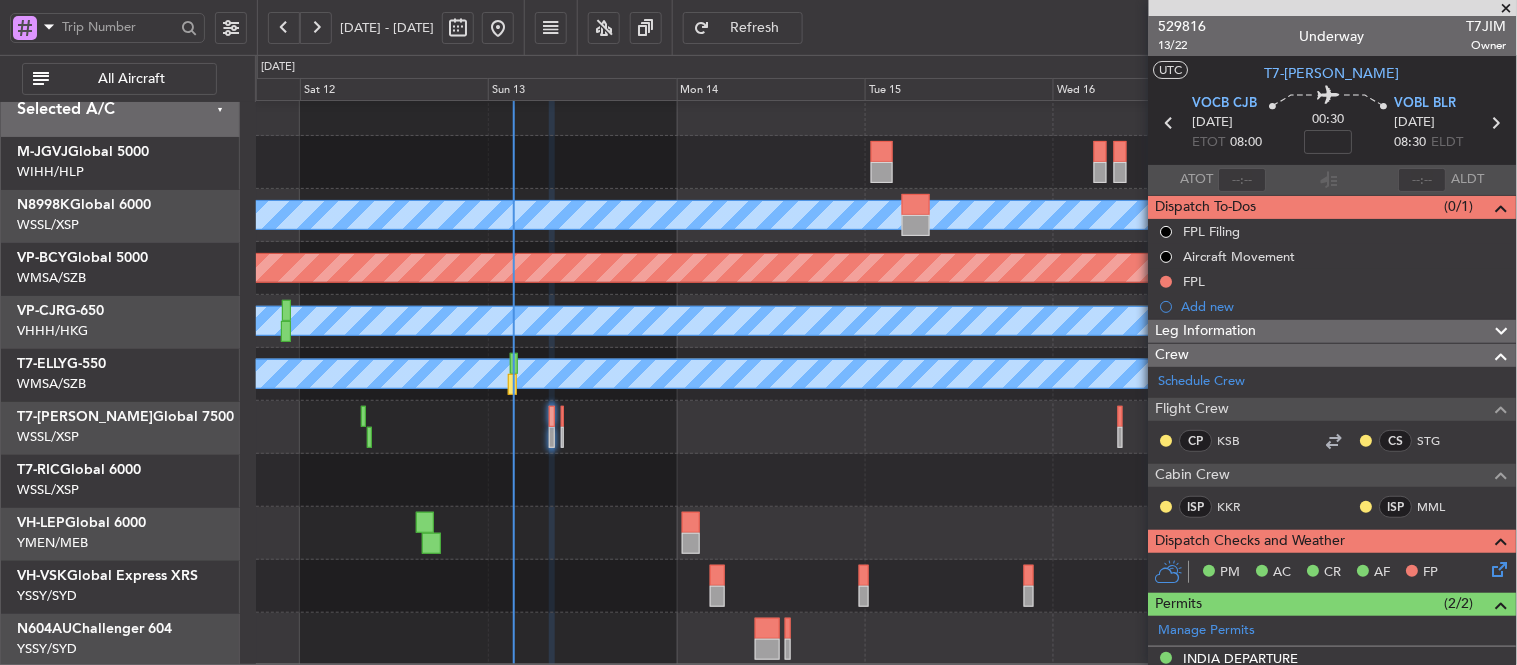 type on "[PERSON_NAME] (LEU)" 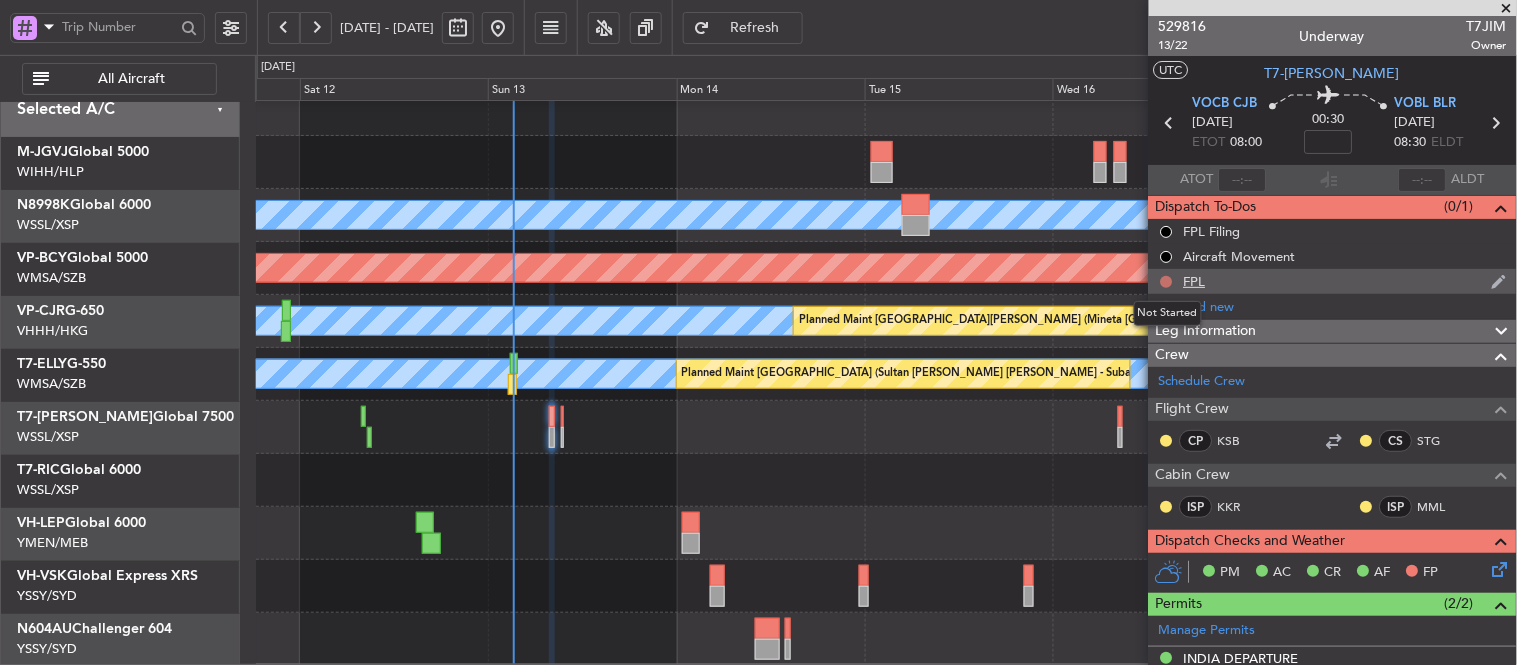 click 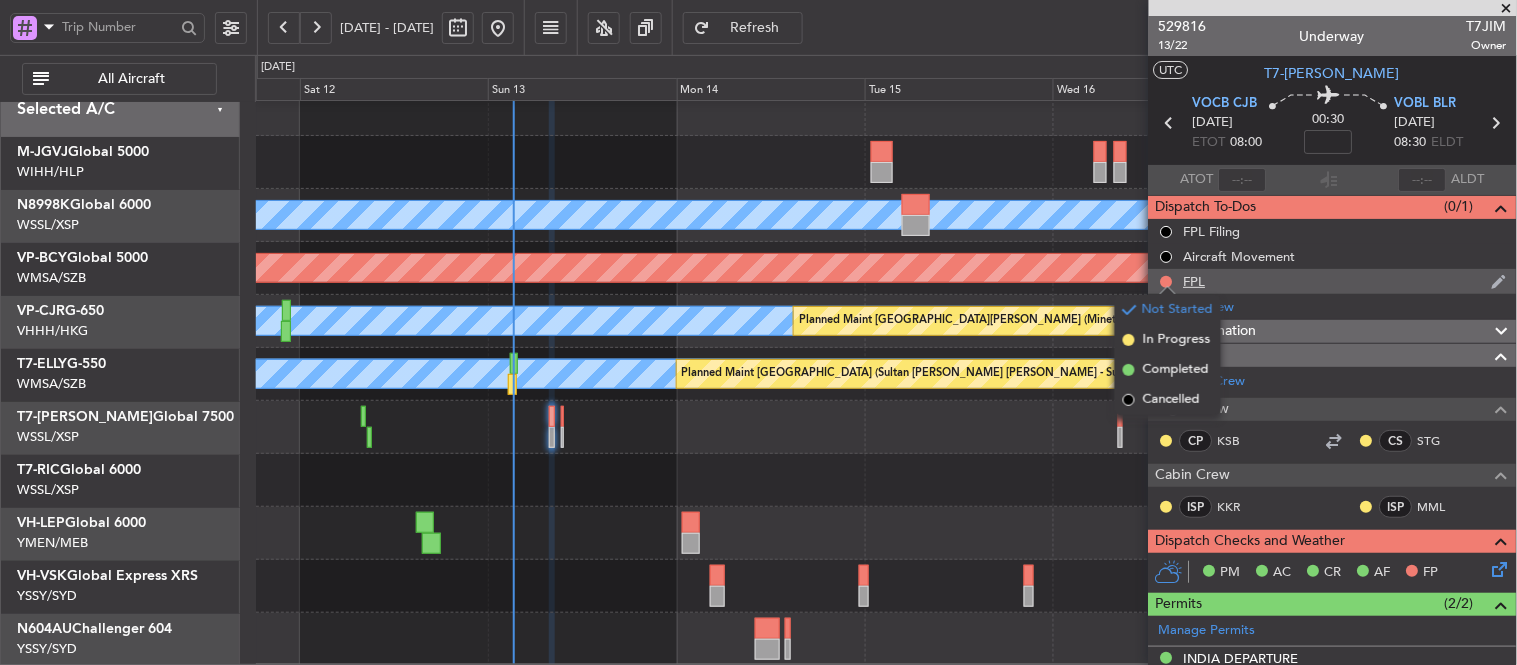 click on "FPL" 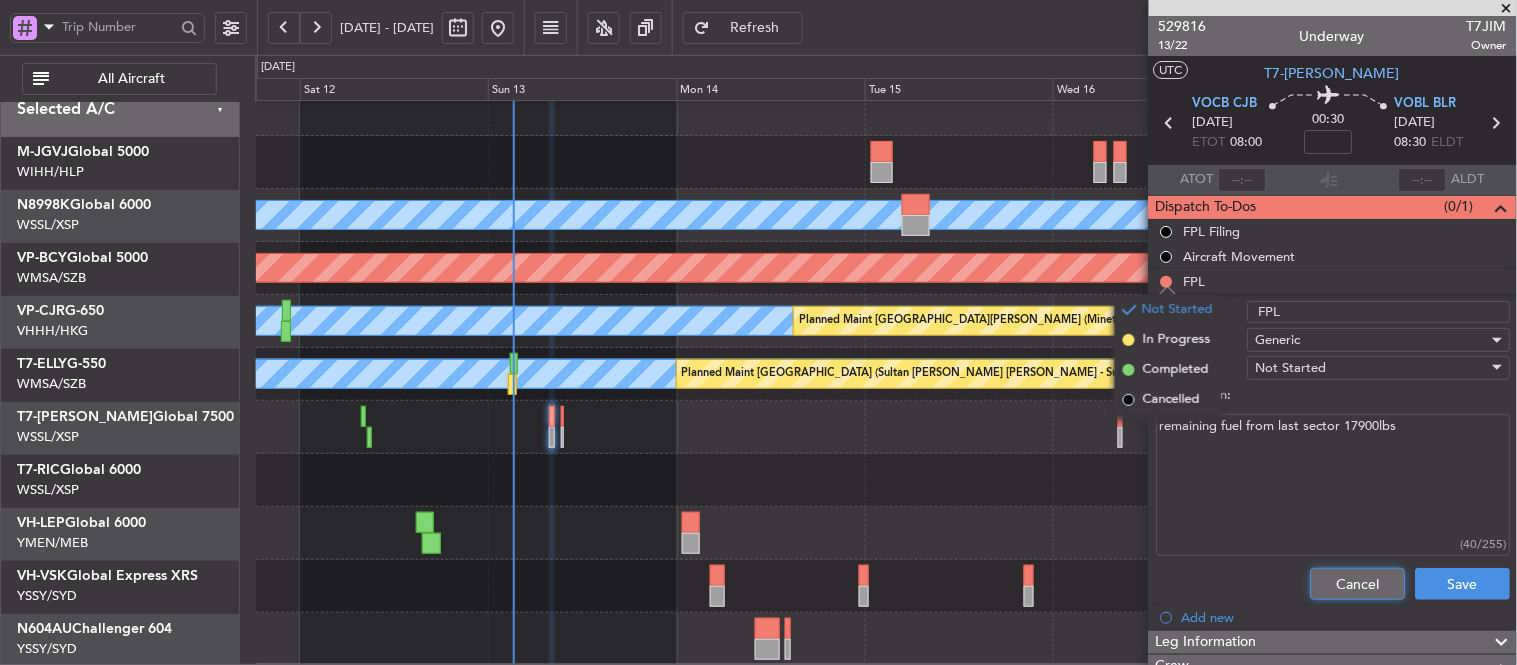 click on "Cancel" 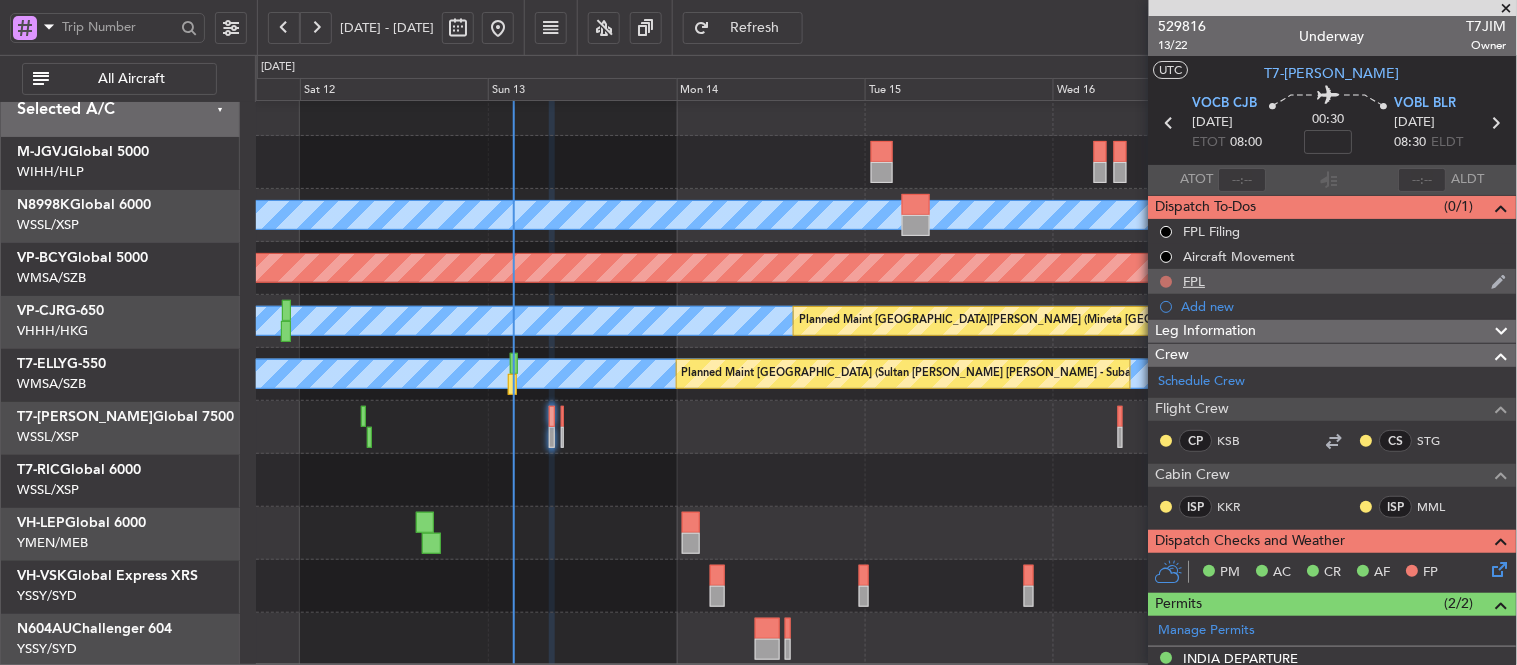 click 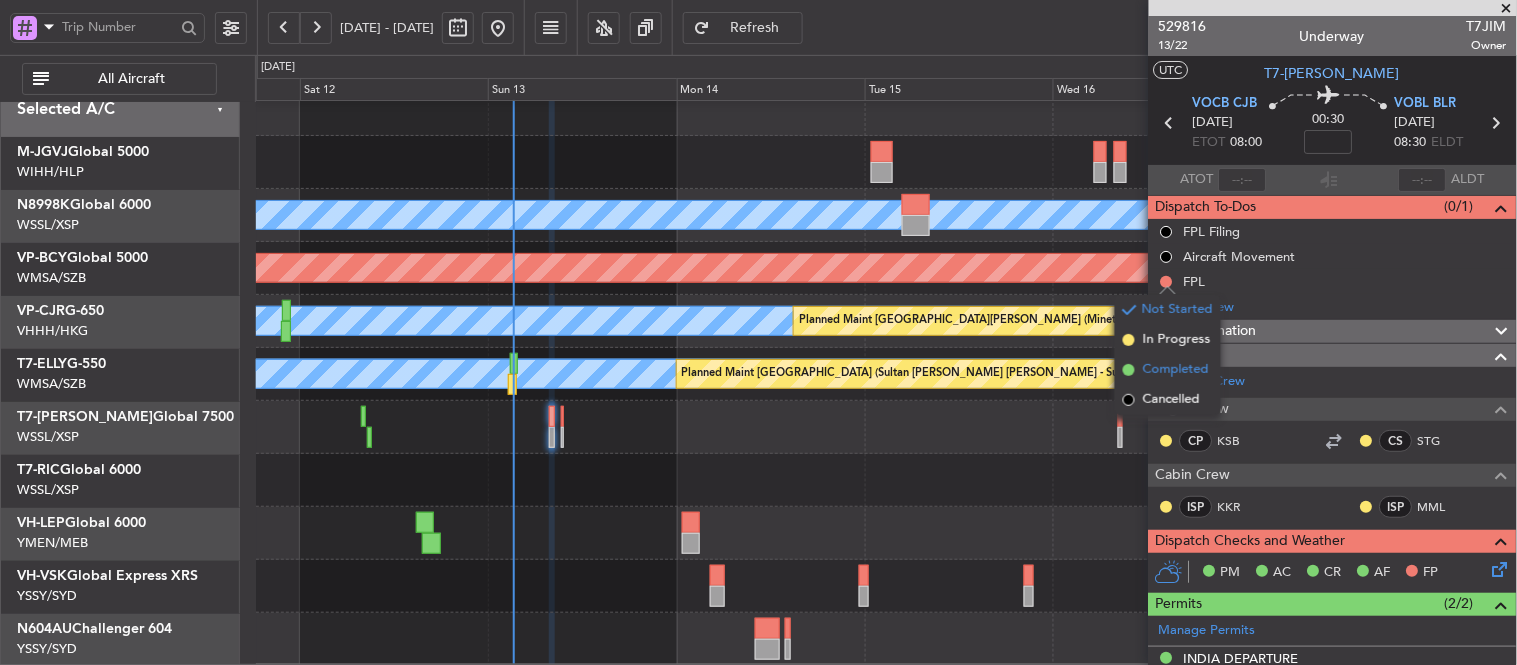 click at bounding box center [1129, 370] 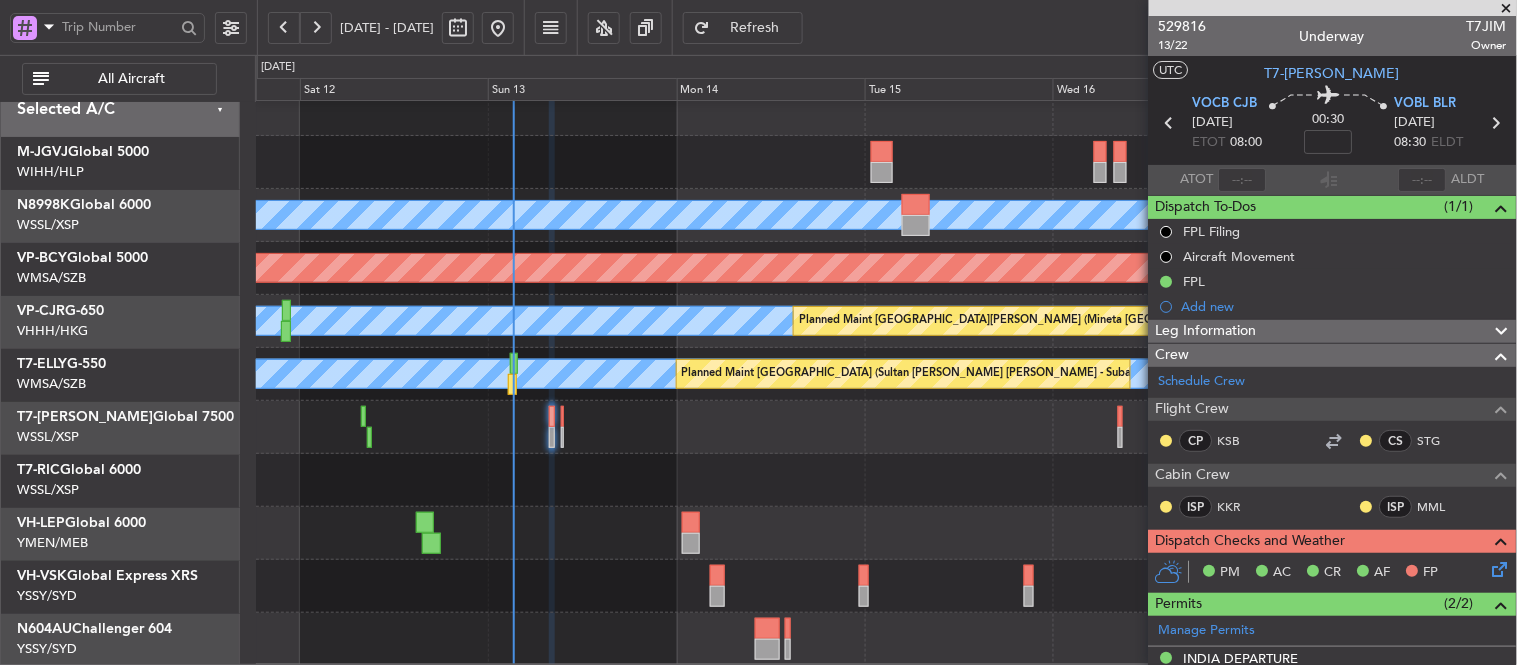 click 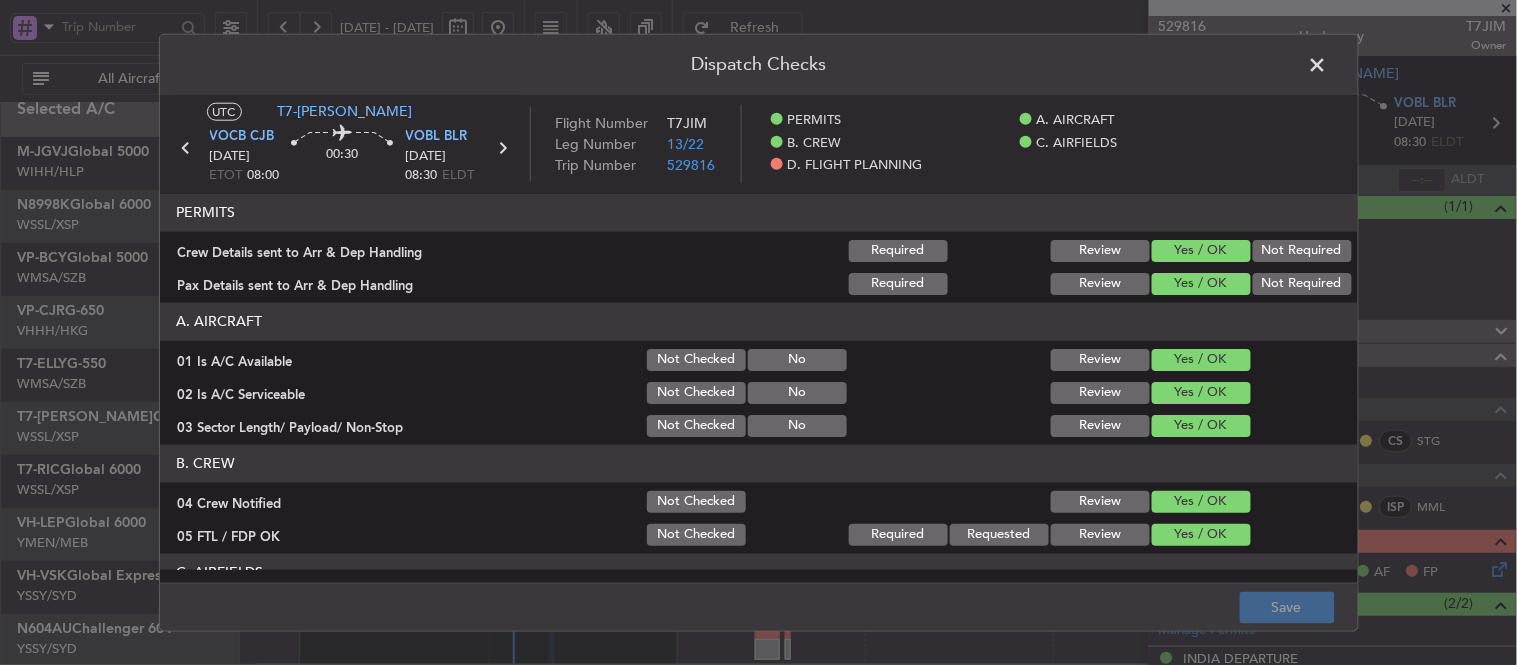 click on "Dispatch Checks  UTC  T7-[PERSON_NAME] VOCB  CJB [DATE] ETOT 08:00 00:30 VOBL  BLR [DATE] 08:30 ELDT Flight Number T7JIM Leg Number 13/22 Trip Number 529816    PERMITS    A. AIRCRAFT    B. CREW    C. AIRFIELDS    D. FLIGHT PLANNING  PERMITS   Crew Details sent to Arr & Dep Handling  Required Review Yes / OK Not Required  Pax Details sent to Arr & Dep Handling  Required Review Yes / OK Not Required  A. AIRCRAFT   01 Is A/C Available  Not Checked No Review Yes / OK  02 Is A/C Serviceable  Not Checked No Review Yes / OK  03 Sector Length/ Payload/ Non-Stop  Not Checked No Review Yes / OK  B. CREW   04 Crew Notified  Not Checked Review Yes / OK  05 FTL / FDP OK  Not Checked Required Requested Review Yes / OK  C. AIRFIELDS   08 Is Airport Categorized  Not Checked No Review Yes / OK  09 Crew Airport Qualified  Not Checked No Review Yes / OK  10 Ops Notes OK  Not Checked No Review Yes / OK  11 Runway / Perf / Elev OK  Not Checked No Review Yes / OK  12 Opening Hours OK  Not Checked No Review Yes / OK Not Checked No No" 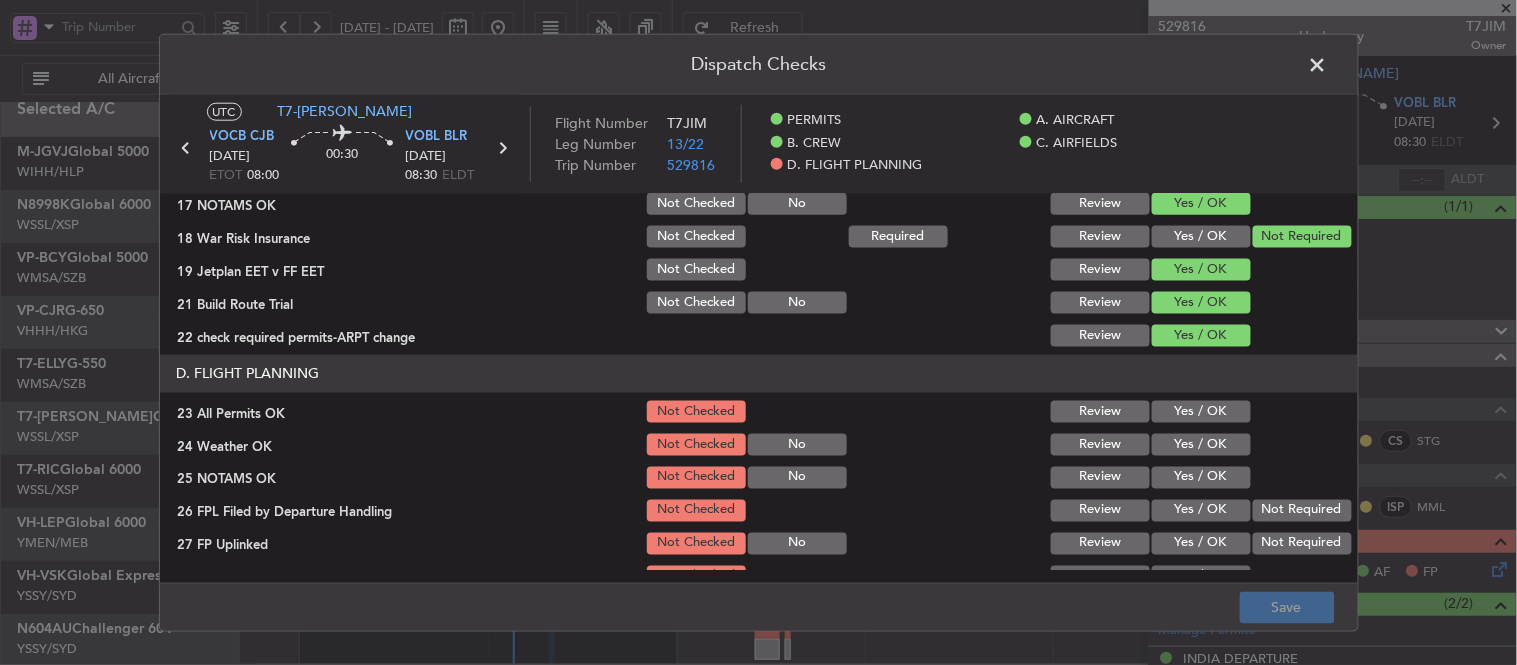 scroll, scrollTop: 794, scrollLeft: 0, axis: vertical 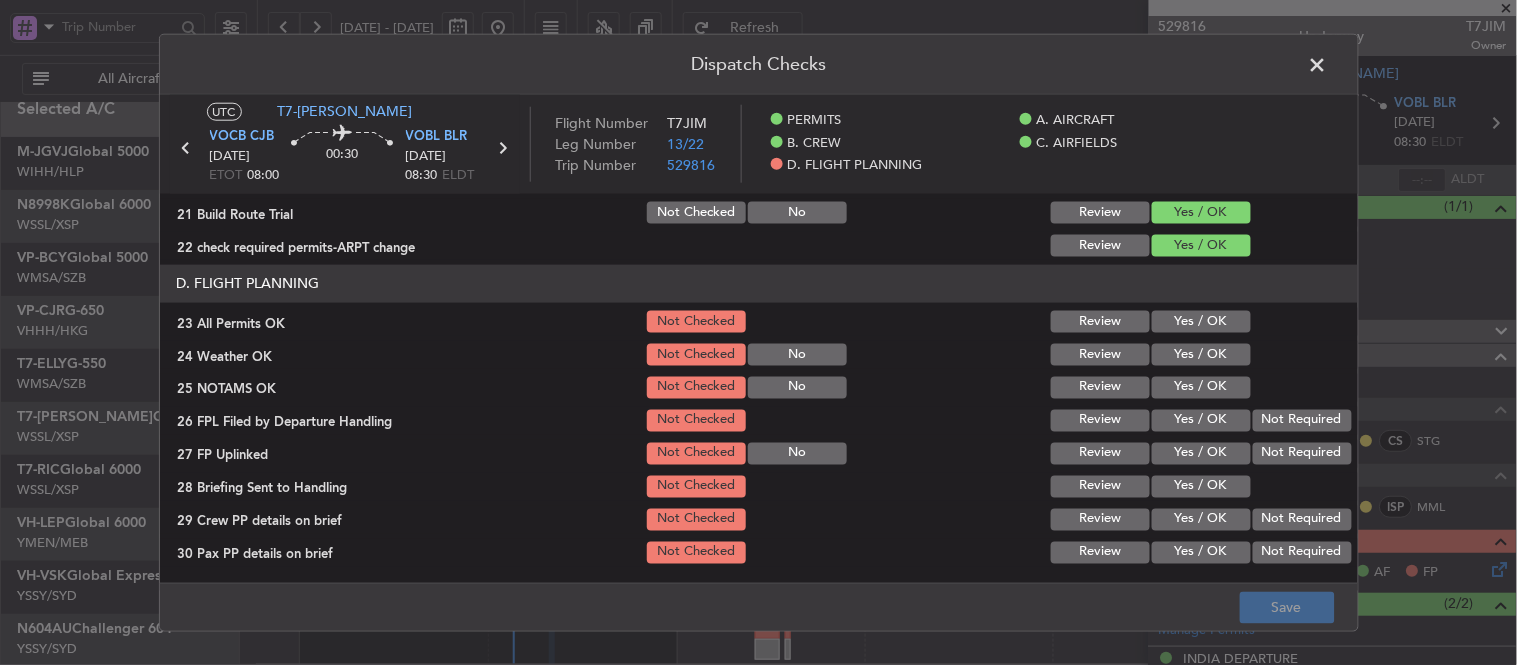 click on "Yes / OK" 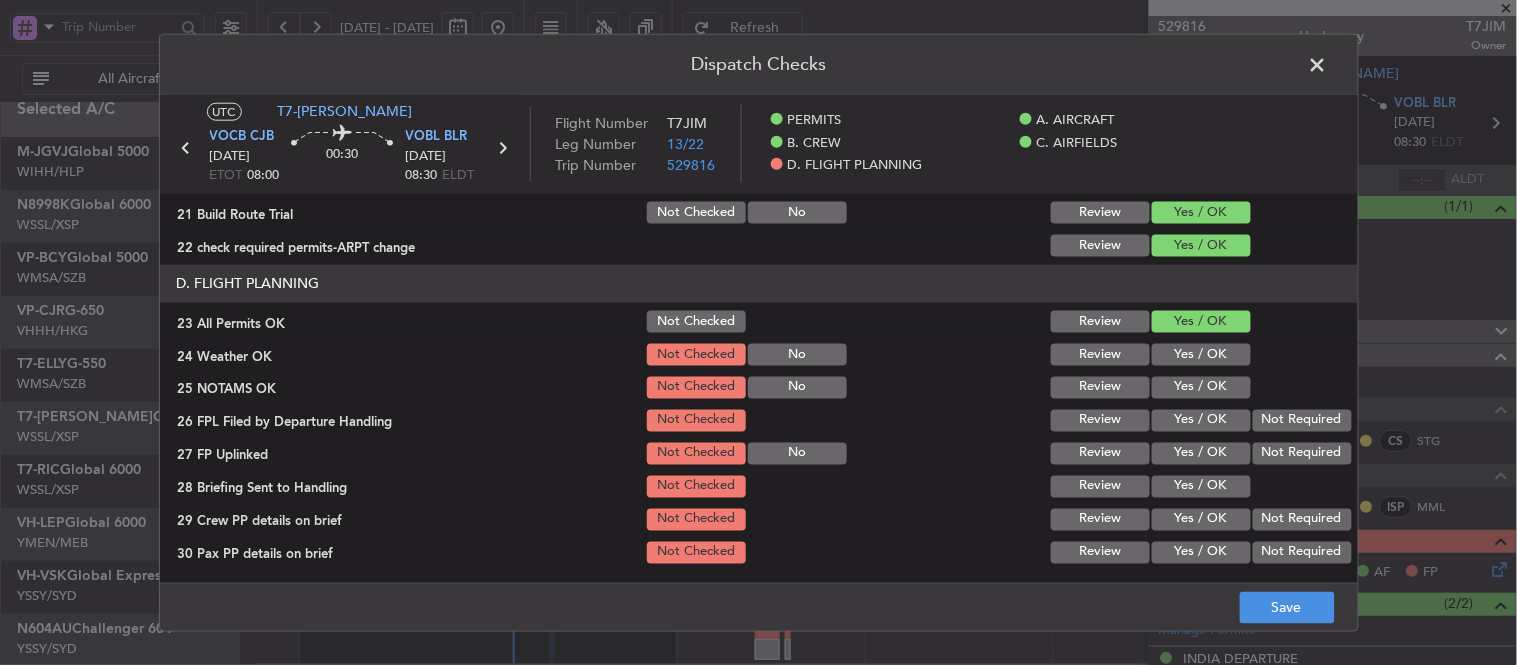 click on "Yes / OK" 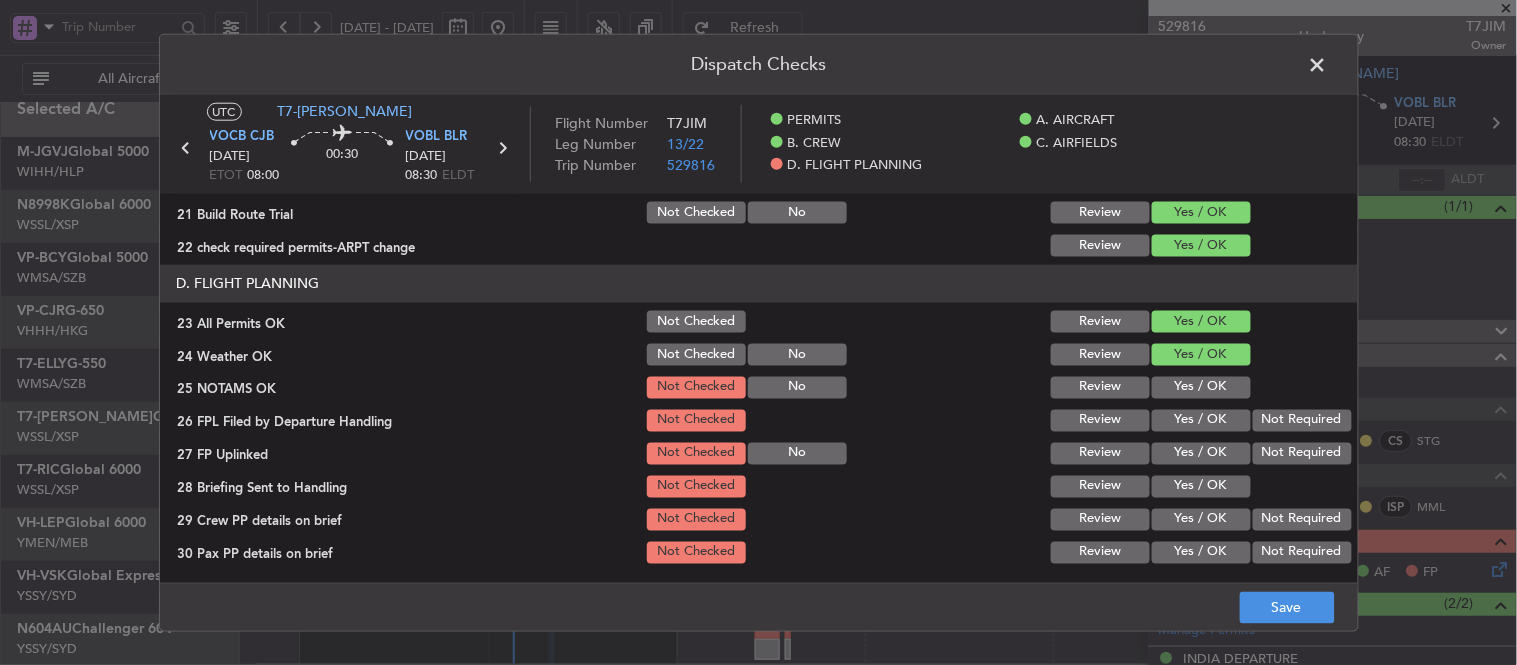 drag, startPoint x: 1181, startPoint y: 398, endPoint x: 1184, endPoint y: 418, distance: 20.22375 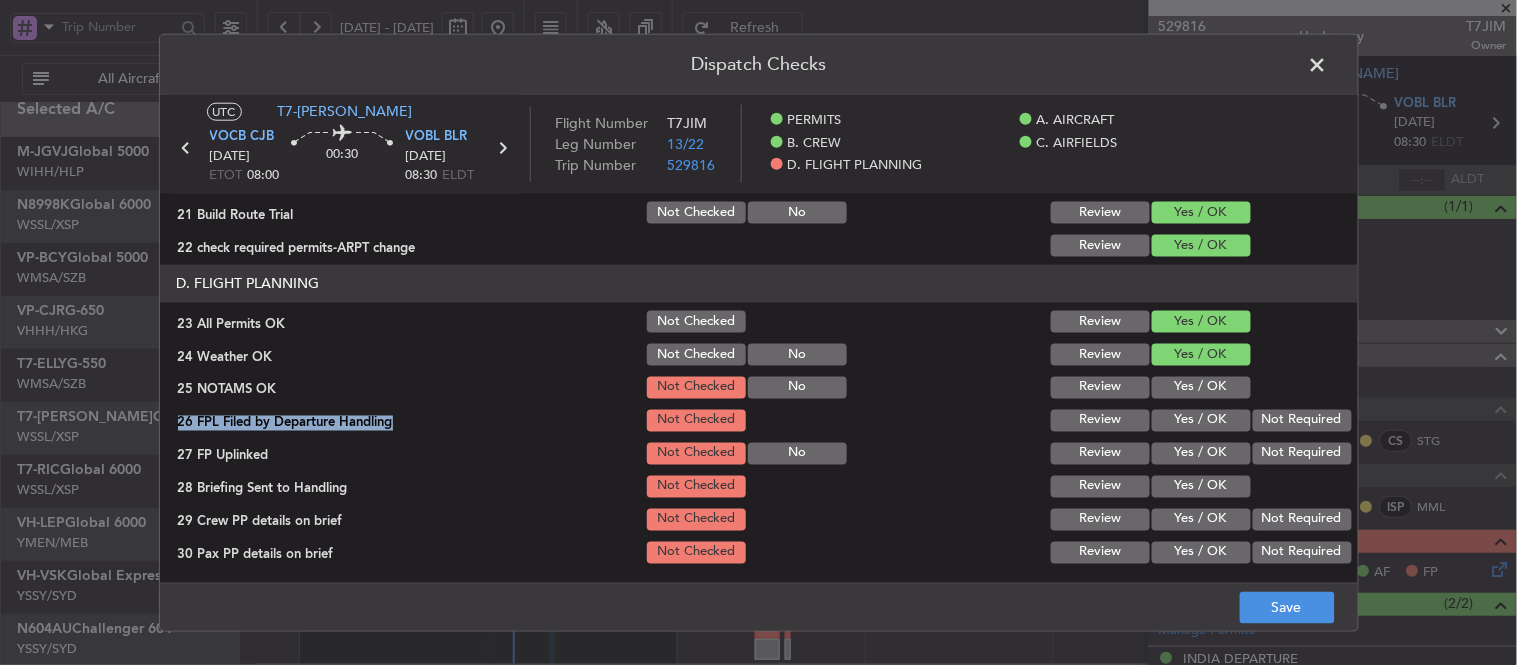 click on "Yes / OK" 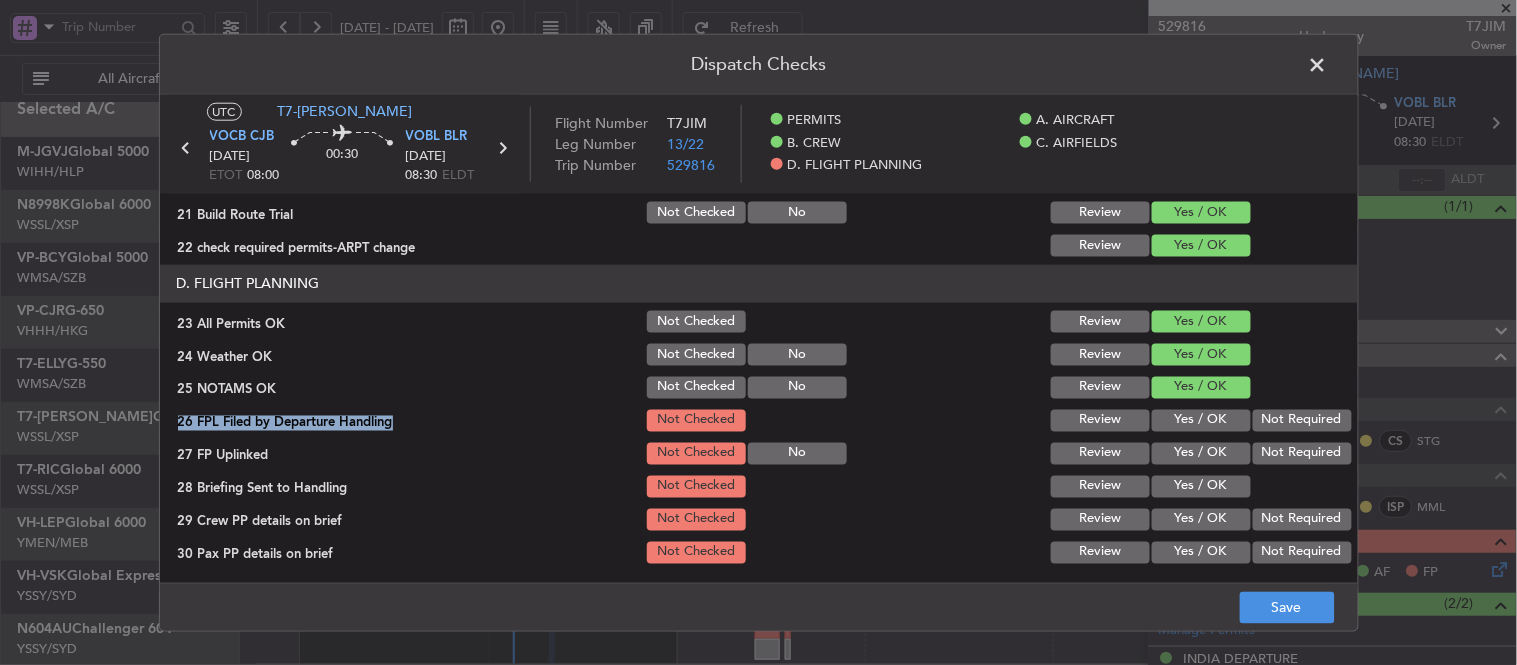 click on "Yes / OK" 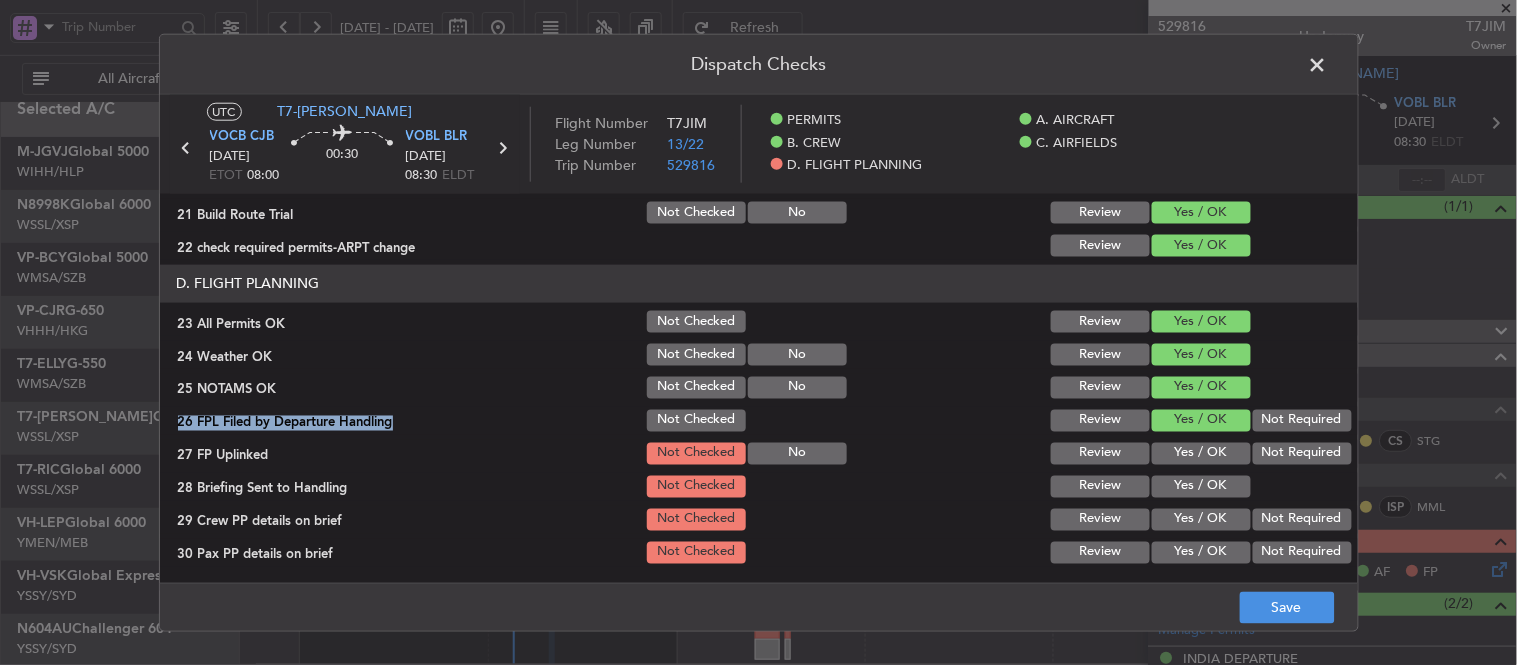 click on "Yes / OK" 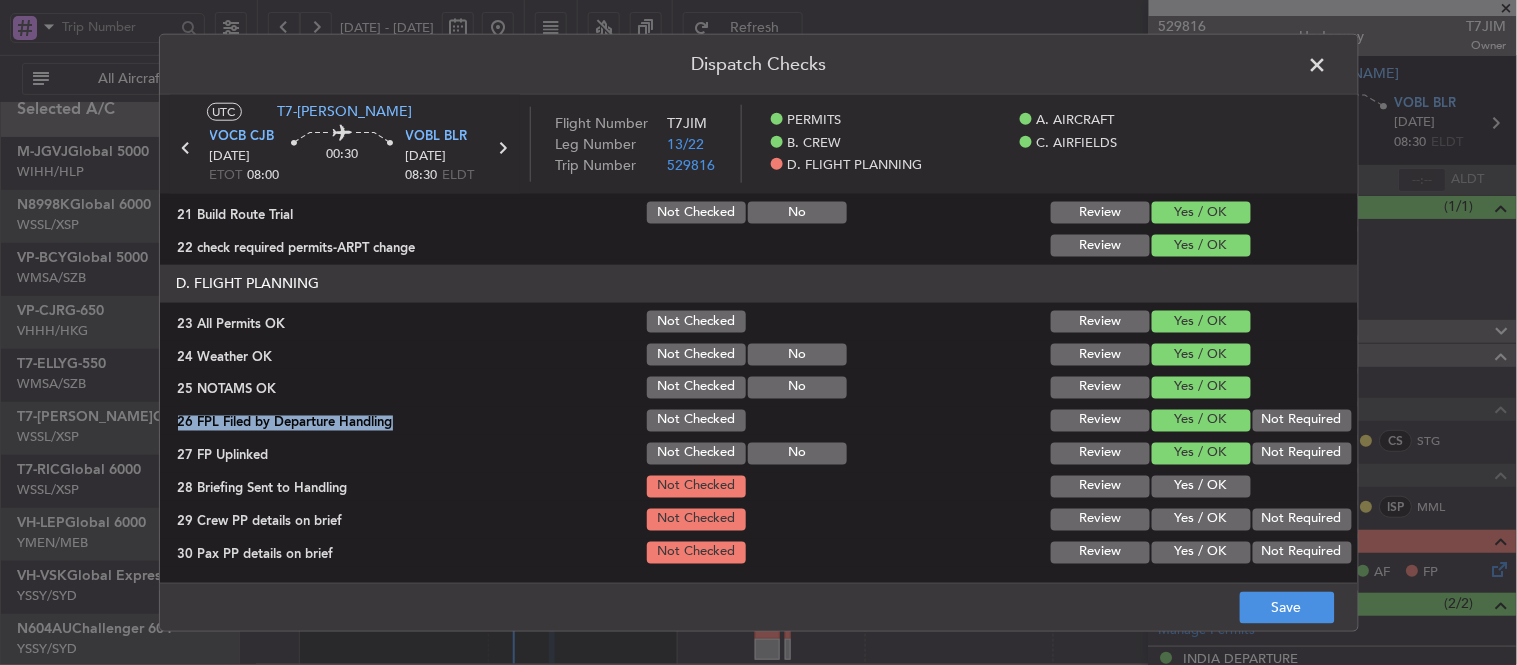 click on "Yes / OK" 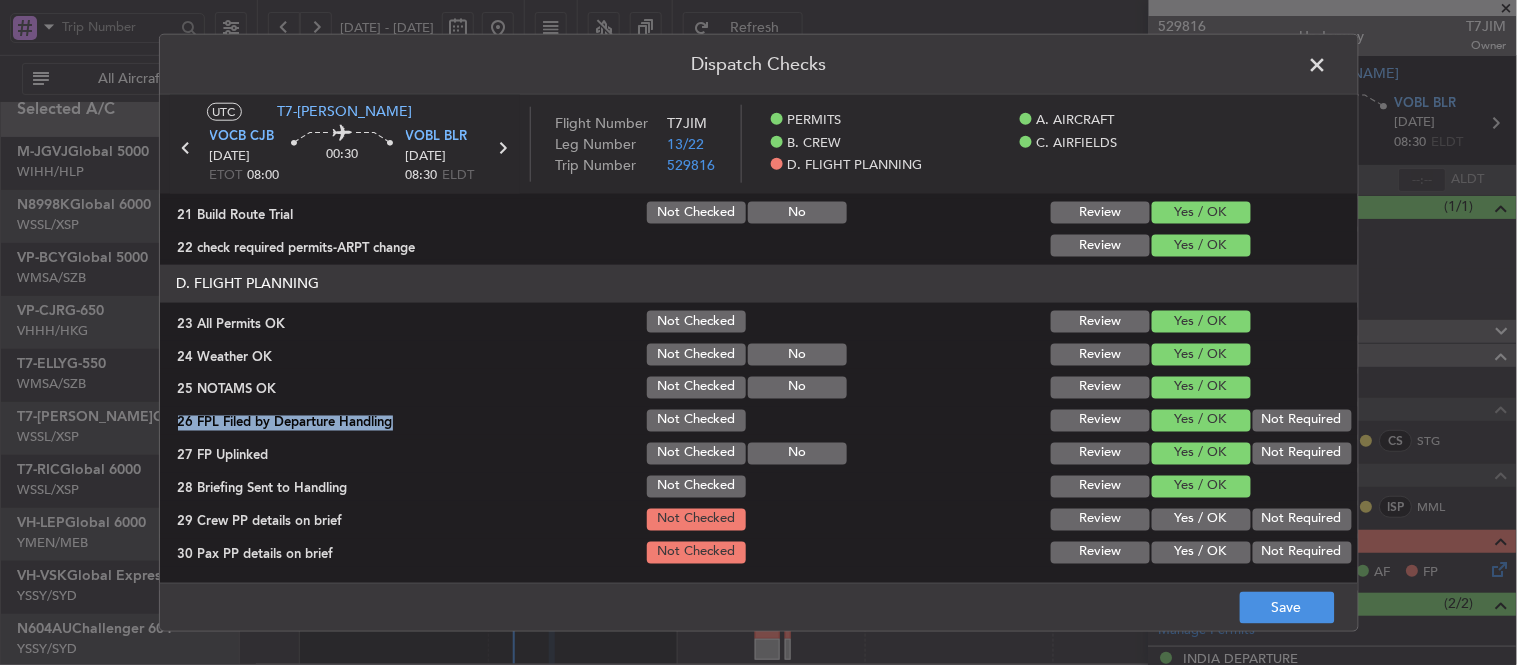 click on "Yes / OK" 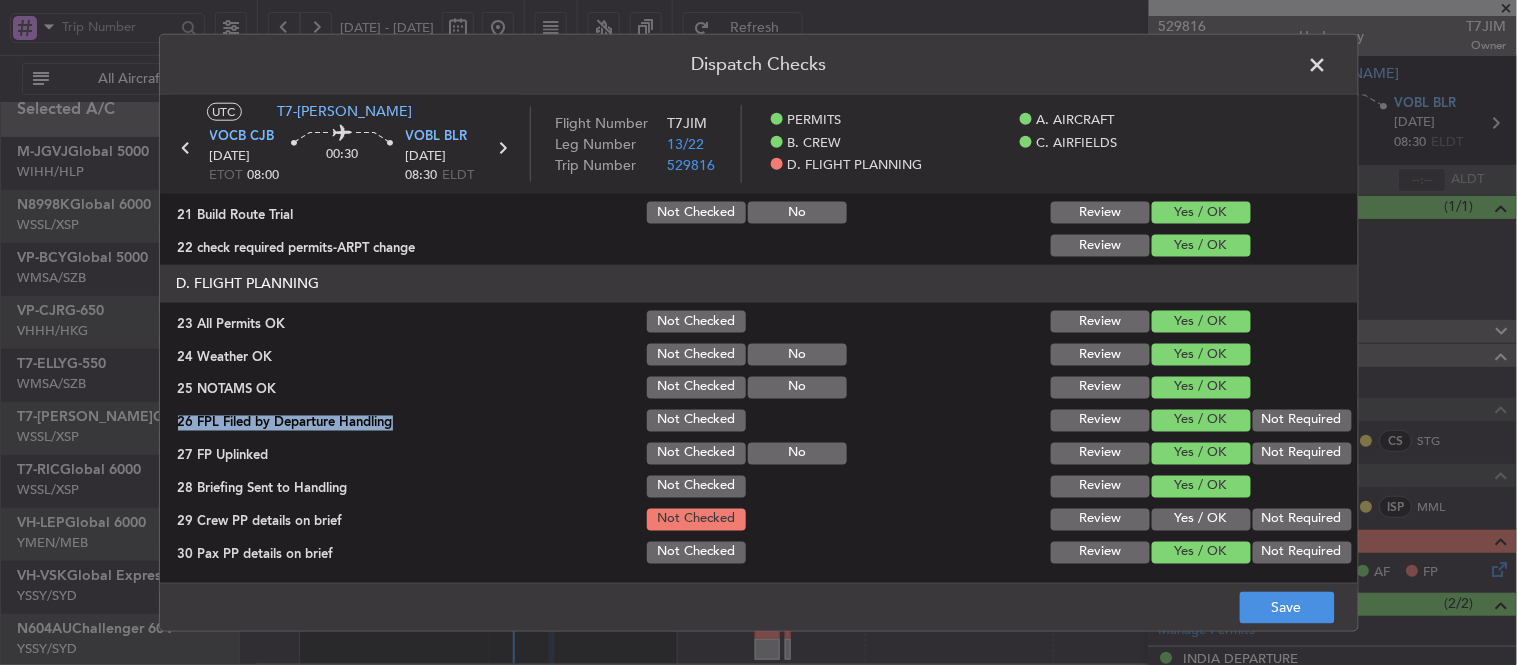 click on "Yes / OK" 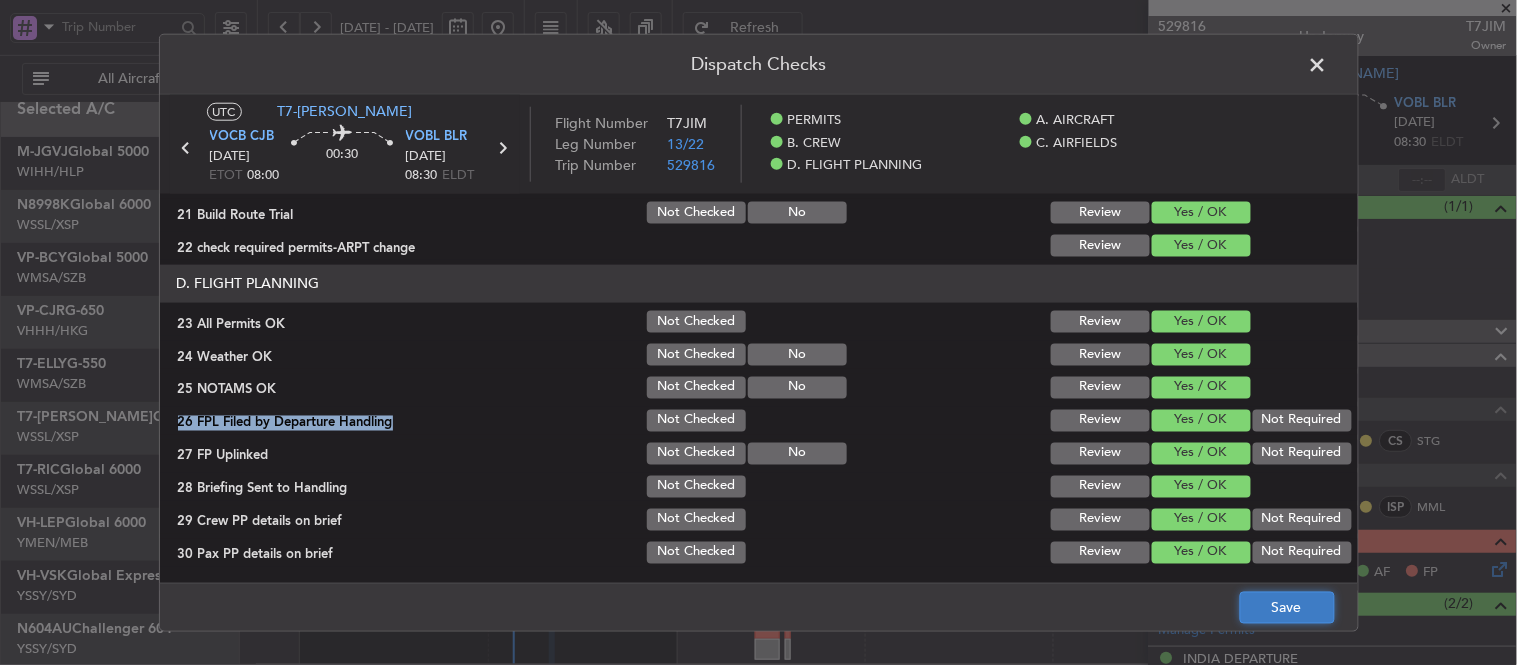 click on "Save" 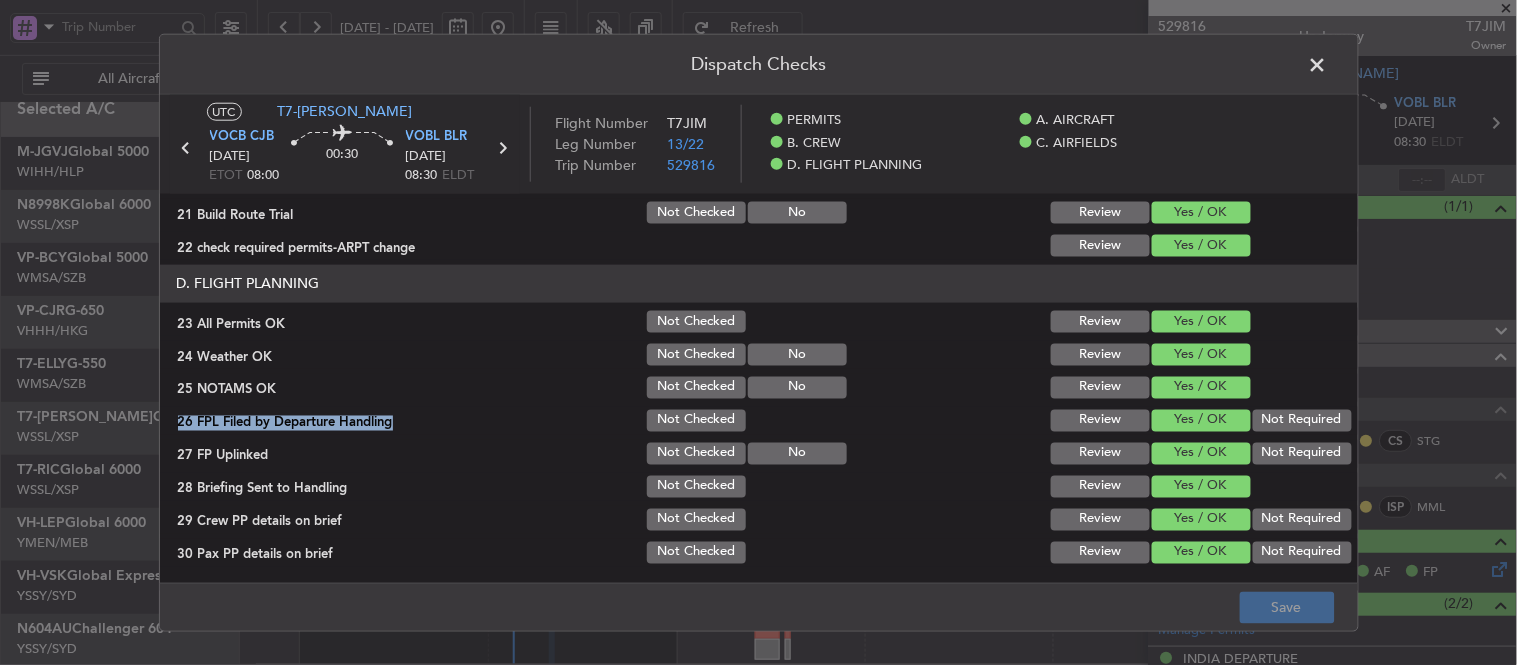 click 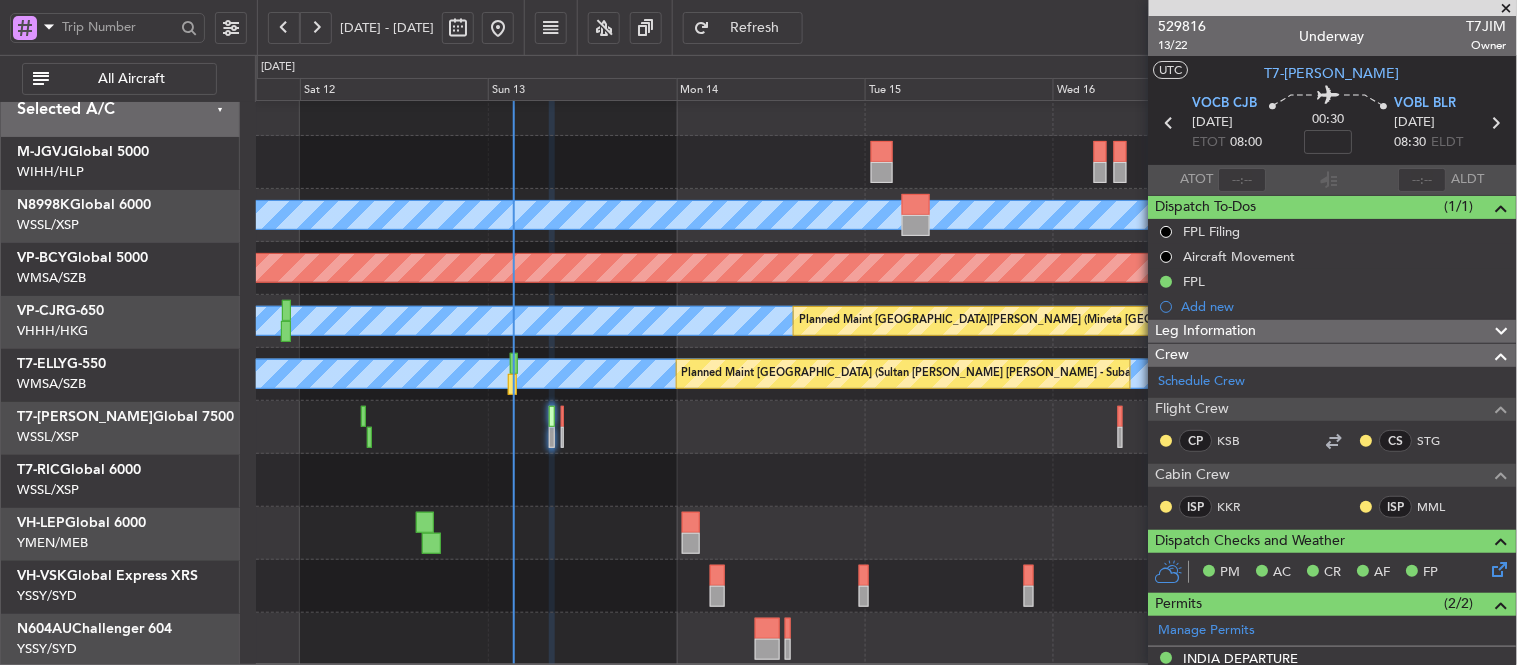 scroll, scrollTop: 111, scrollLeft: 0, axis: vertical 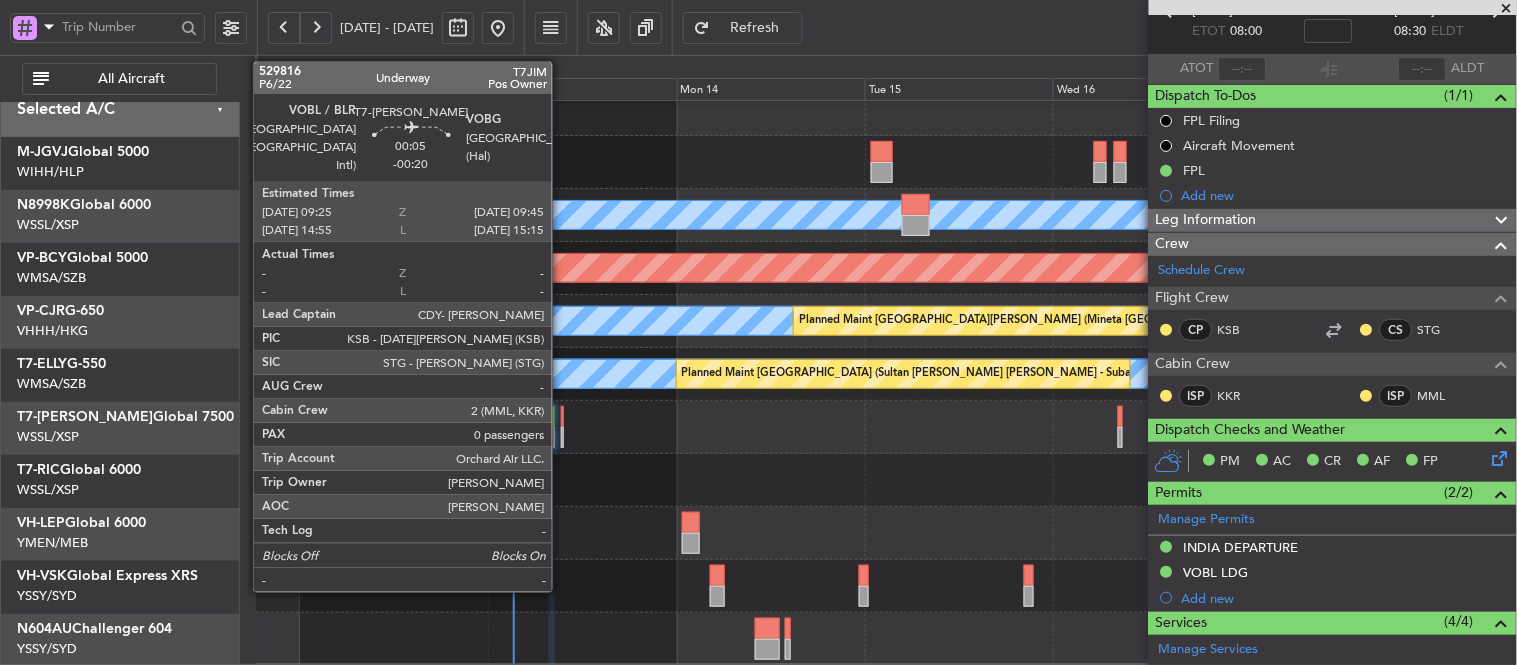 click 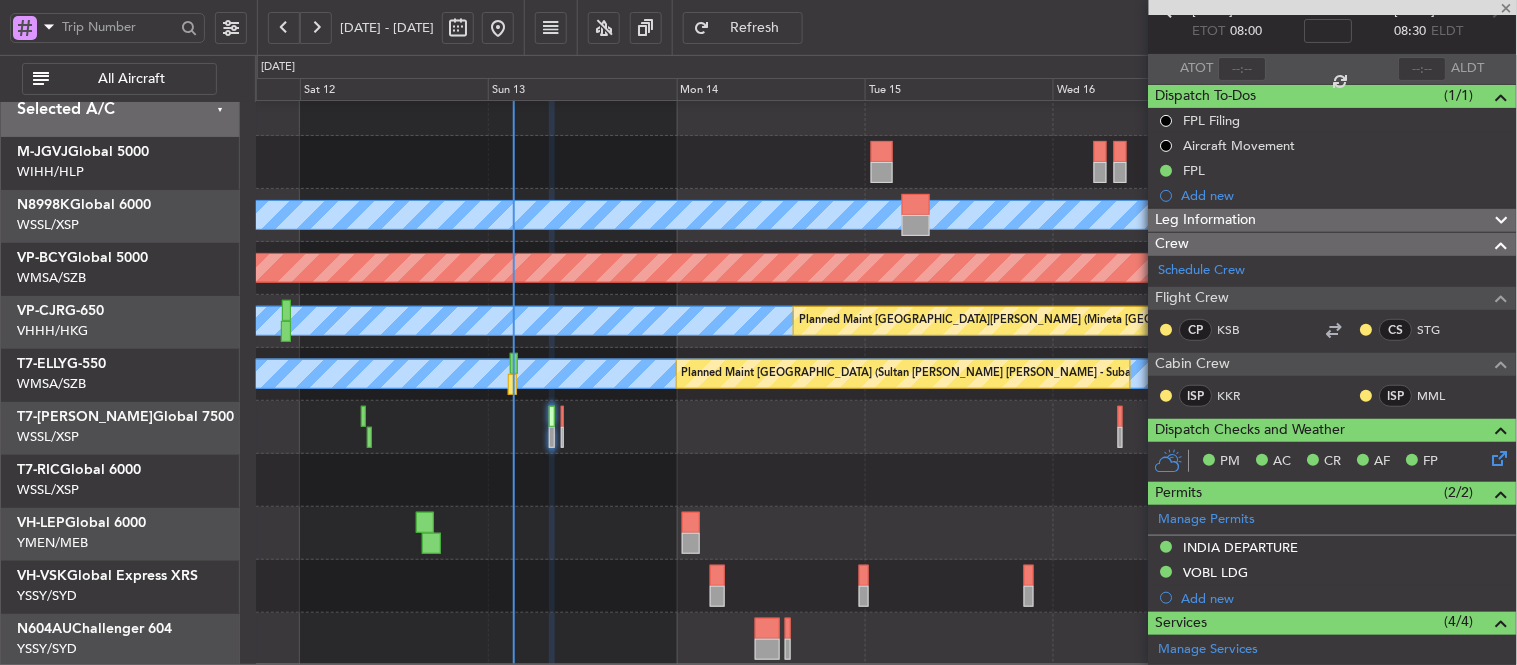 type on "-00:20" 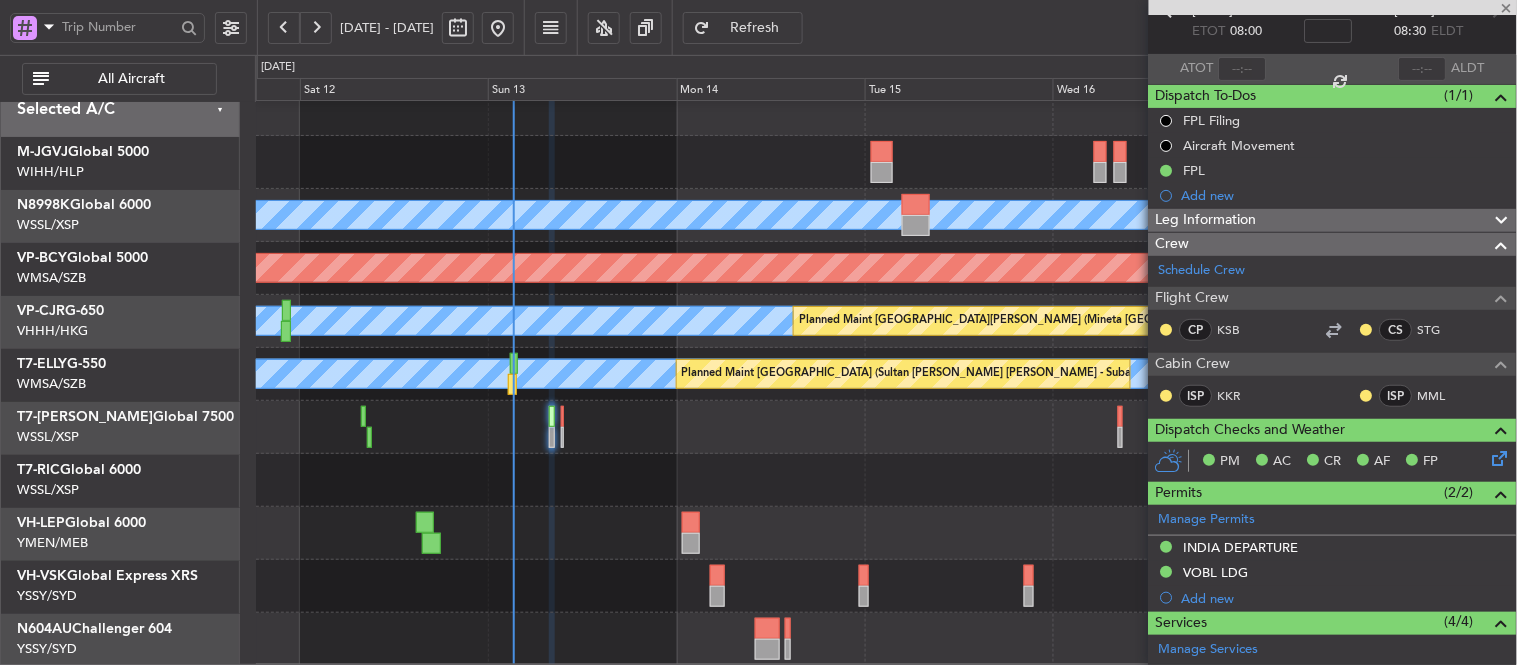 type 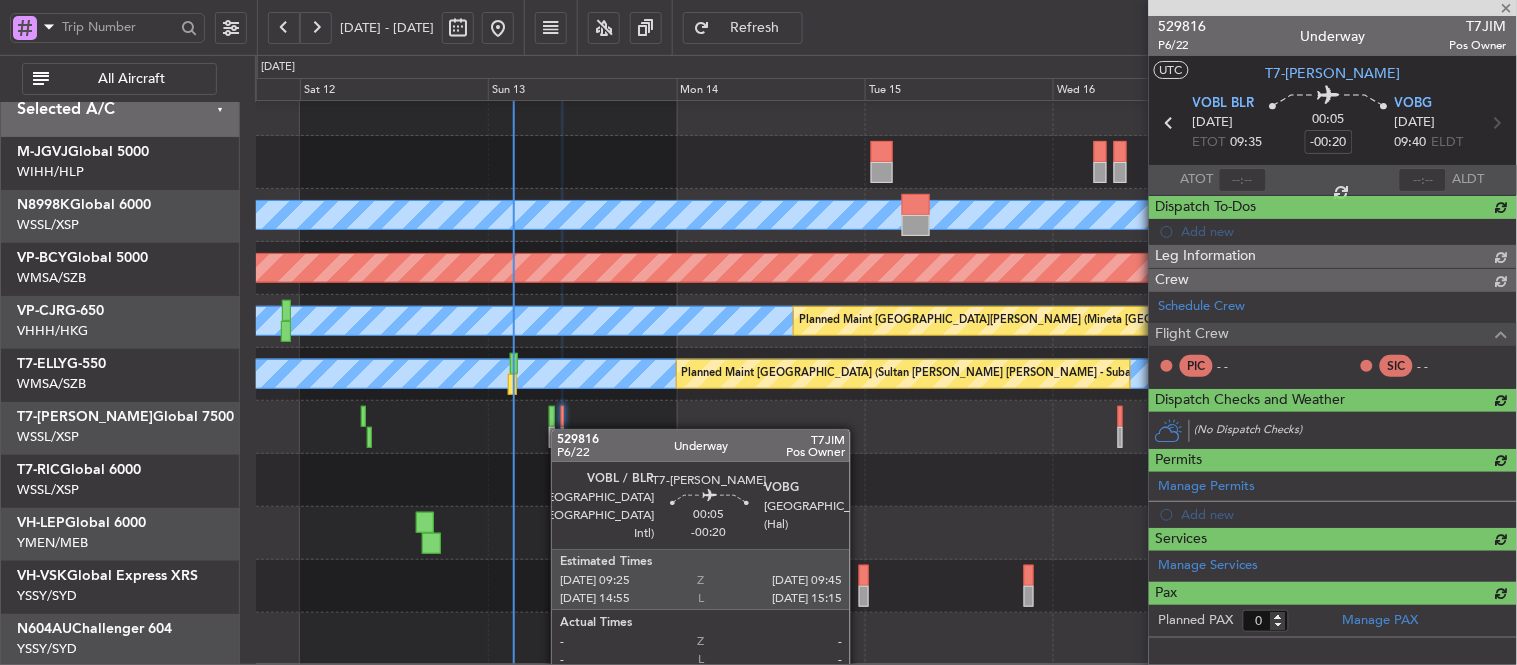 scroll, scrollTop: 0, scrollLeft: 0, axis: both 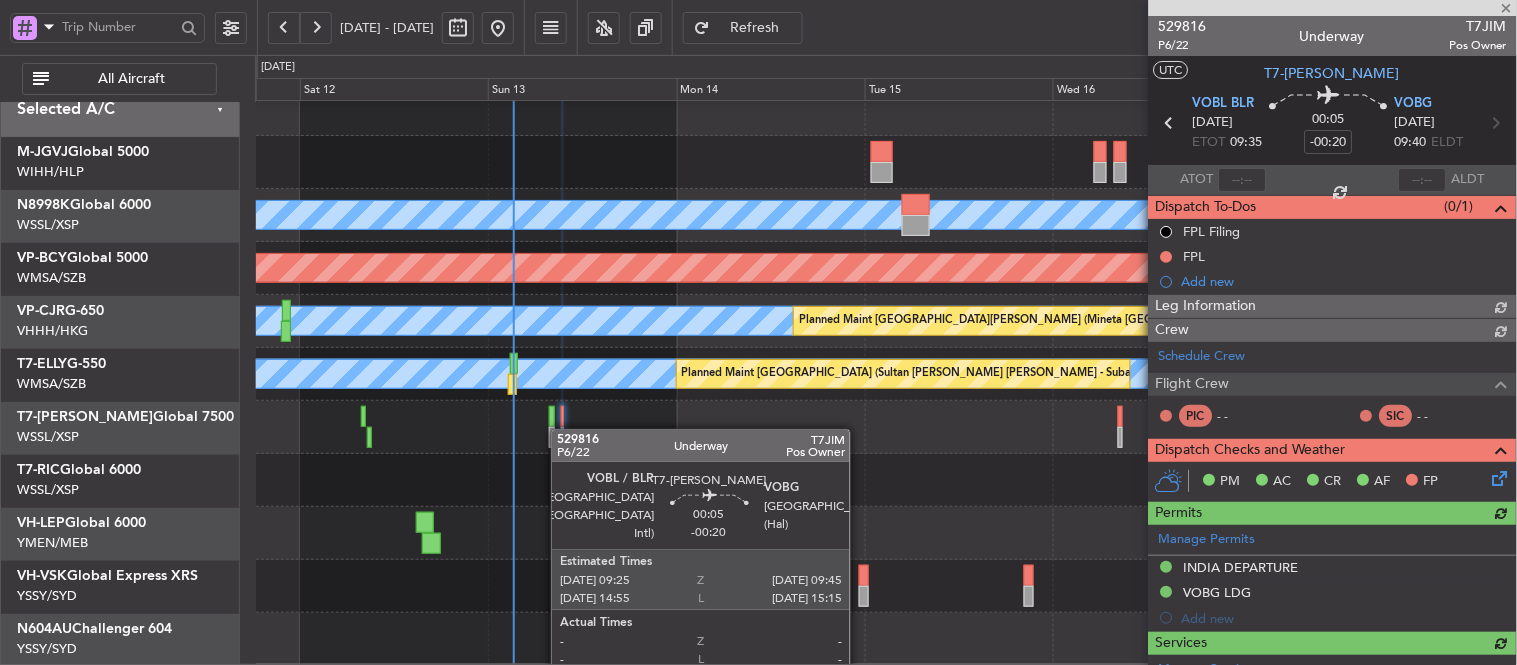 type on "[PERSON_NAME] (LEU)" 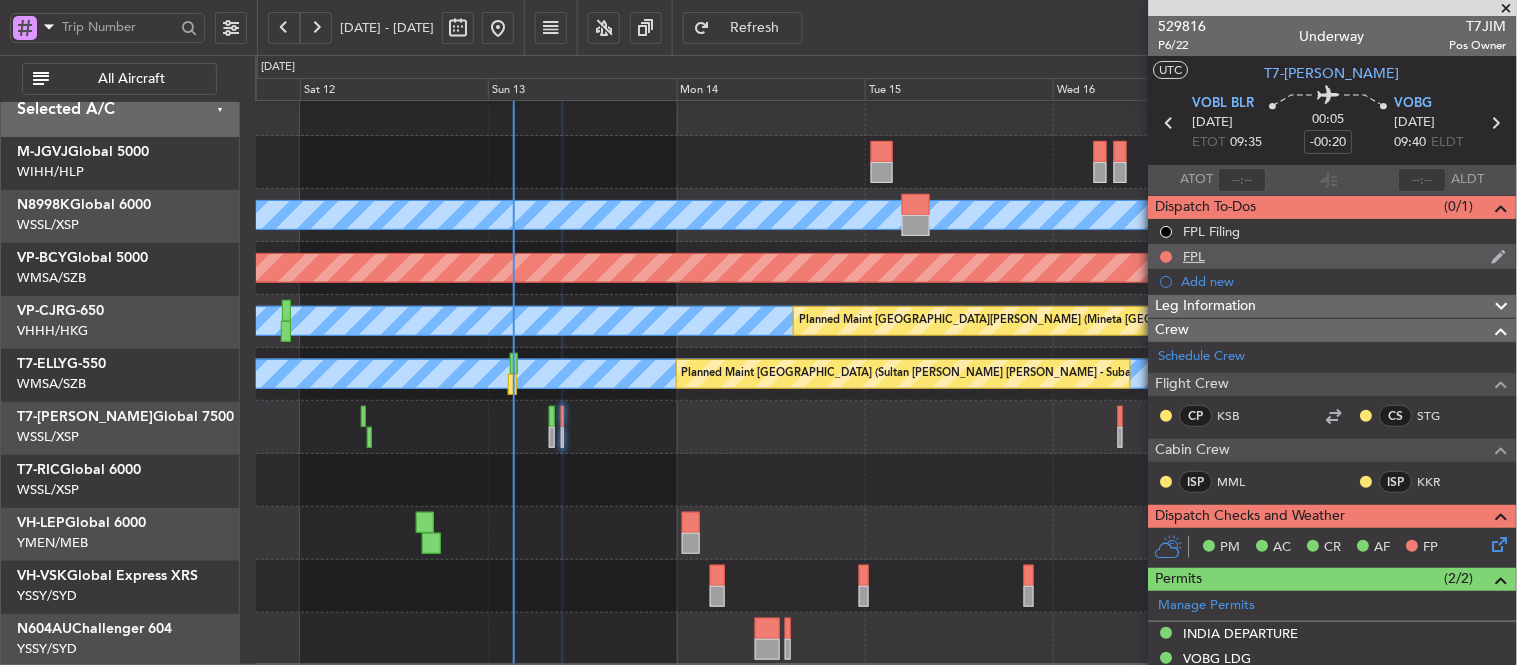 click on "FPL" 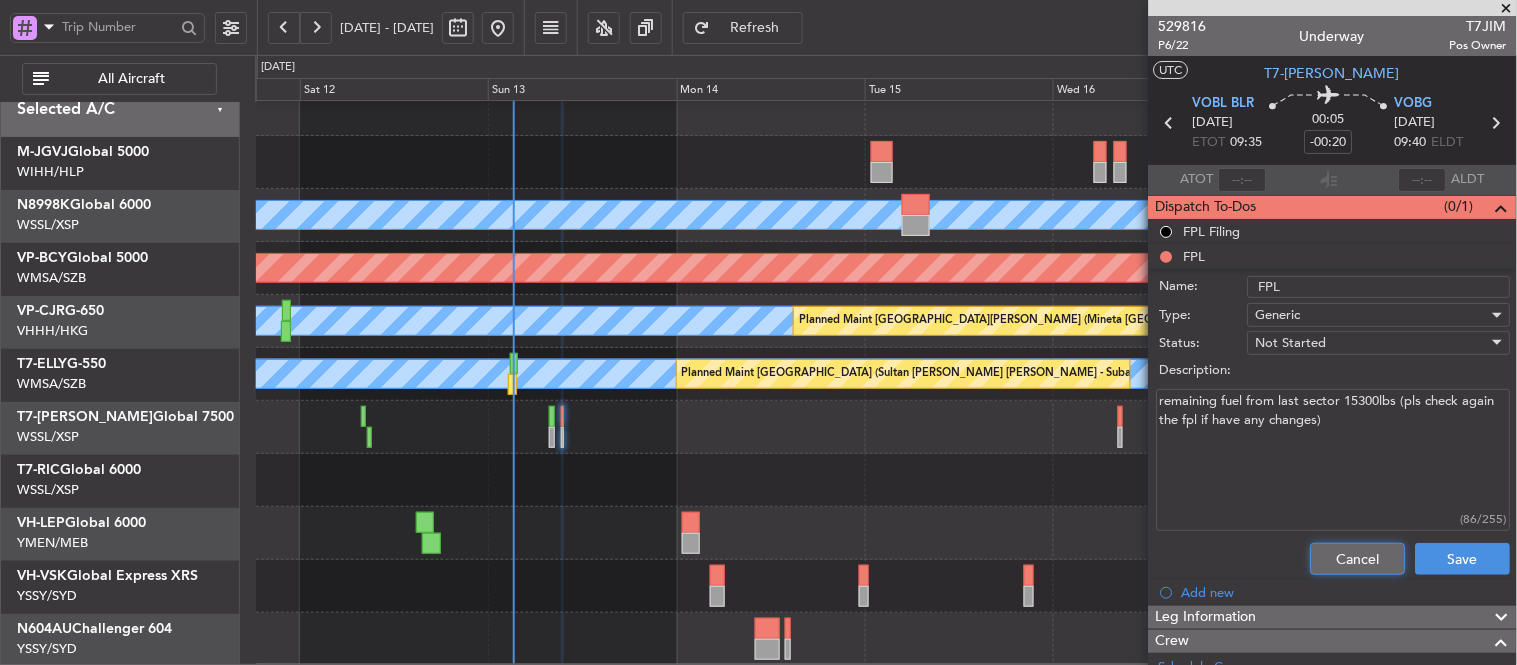 click on "Cancel" 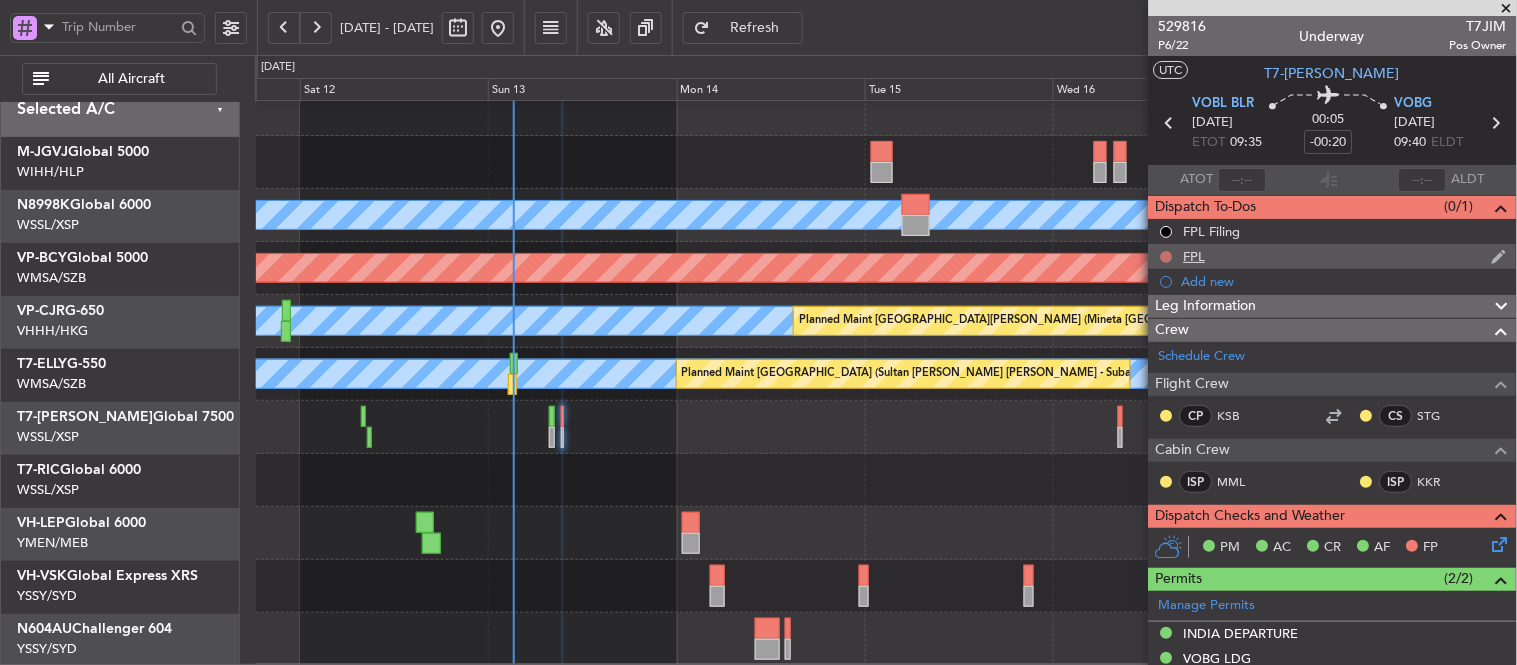 click 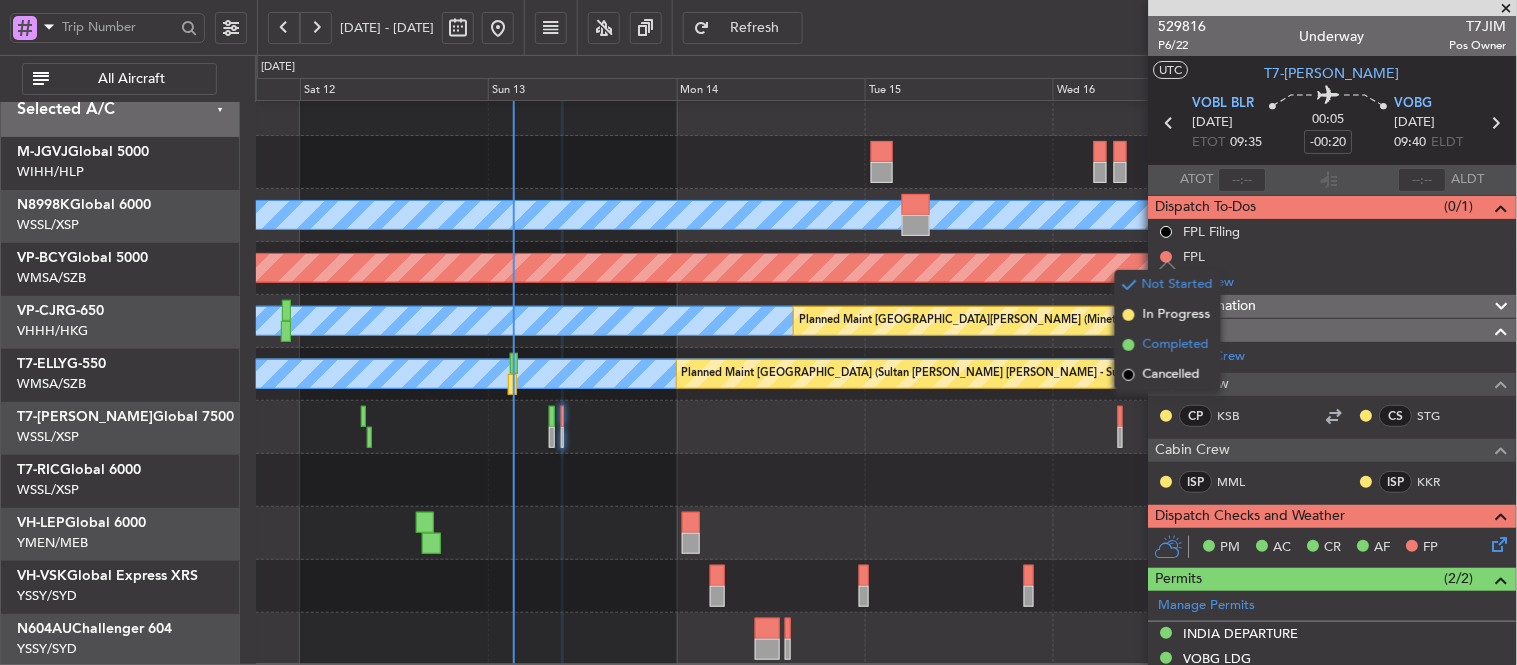 click at bounding box center [1129, 345] 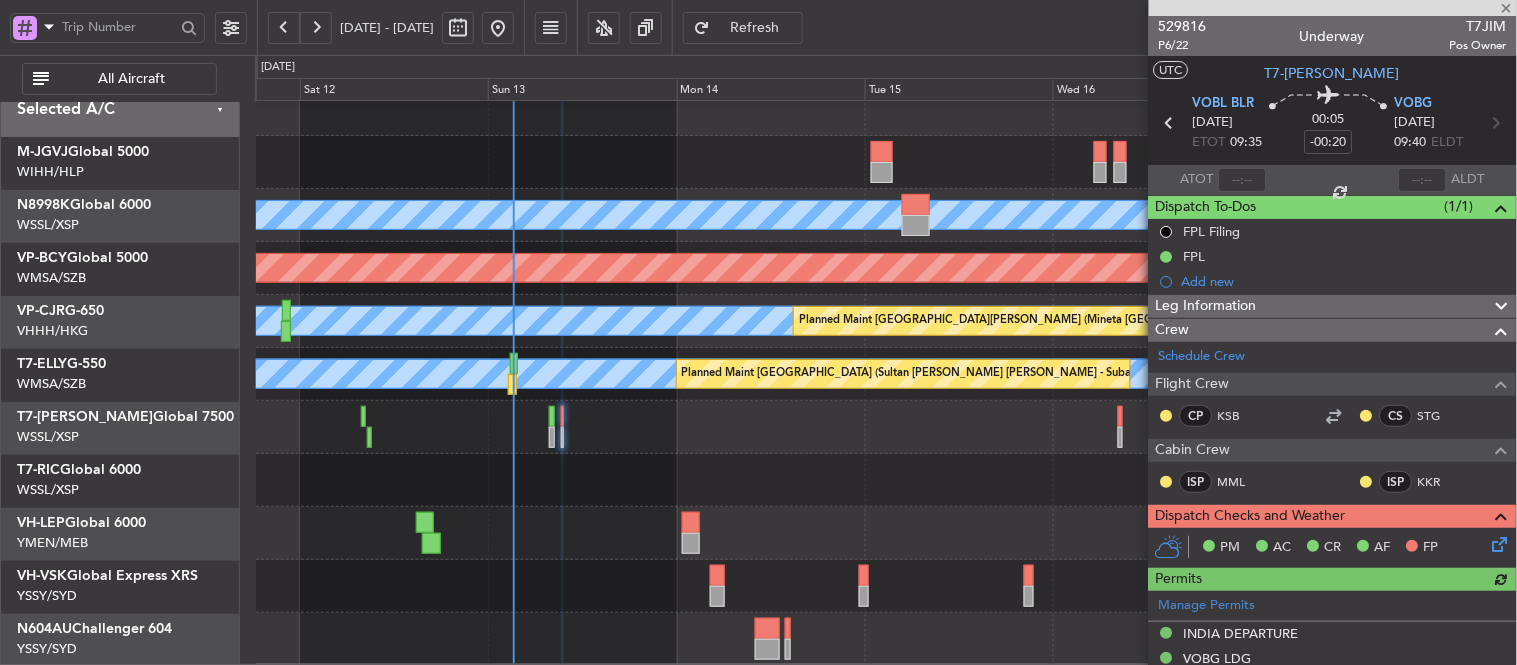 type on "[PERSON_NAME] (LEU)" 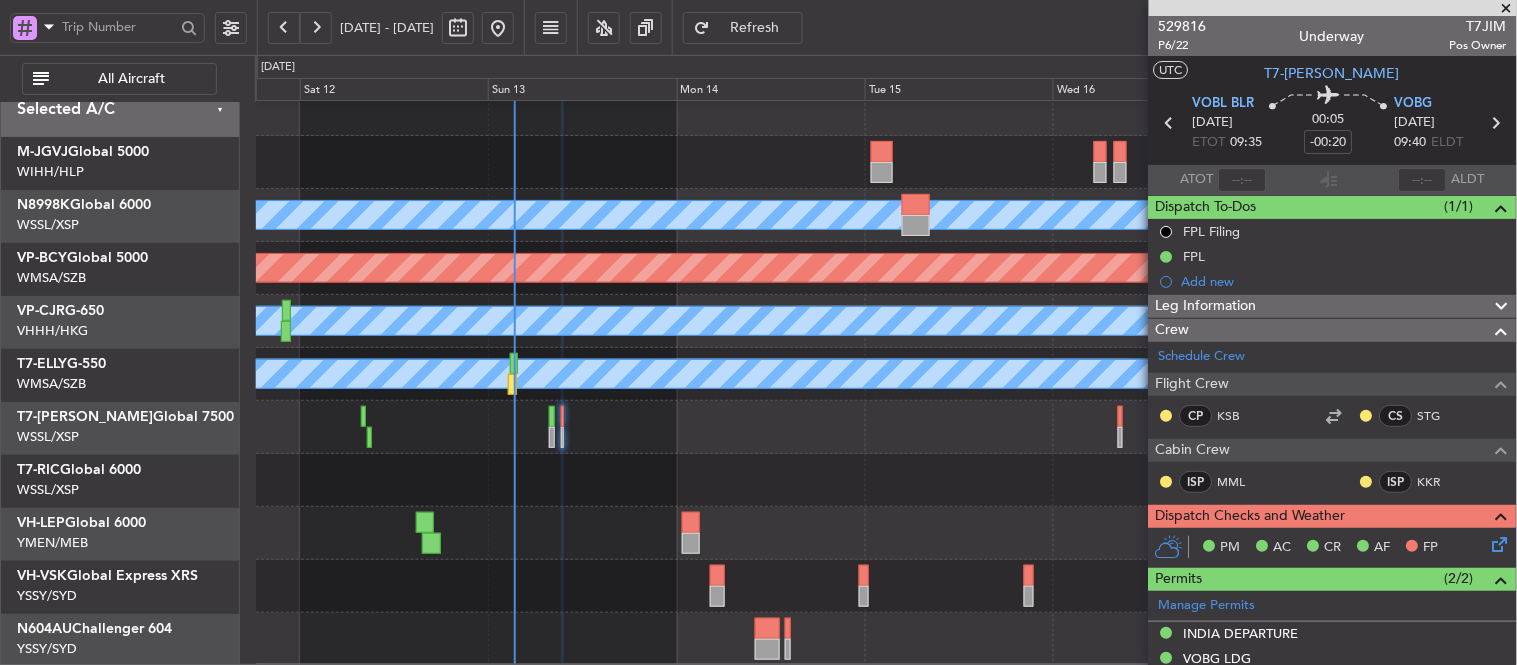type on "[PERSON_NAME] (LEU)" 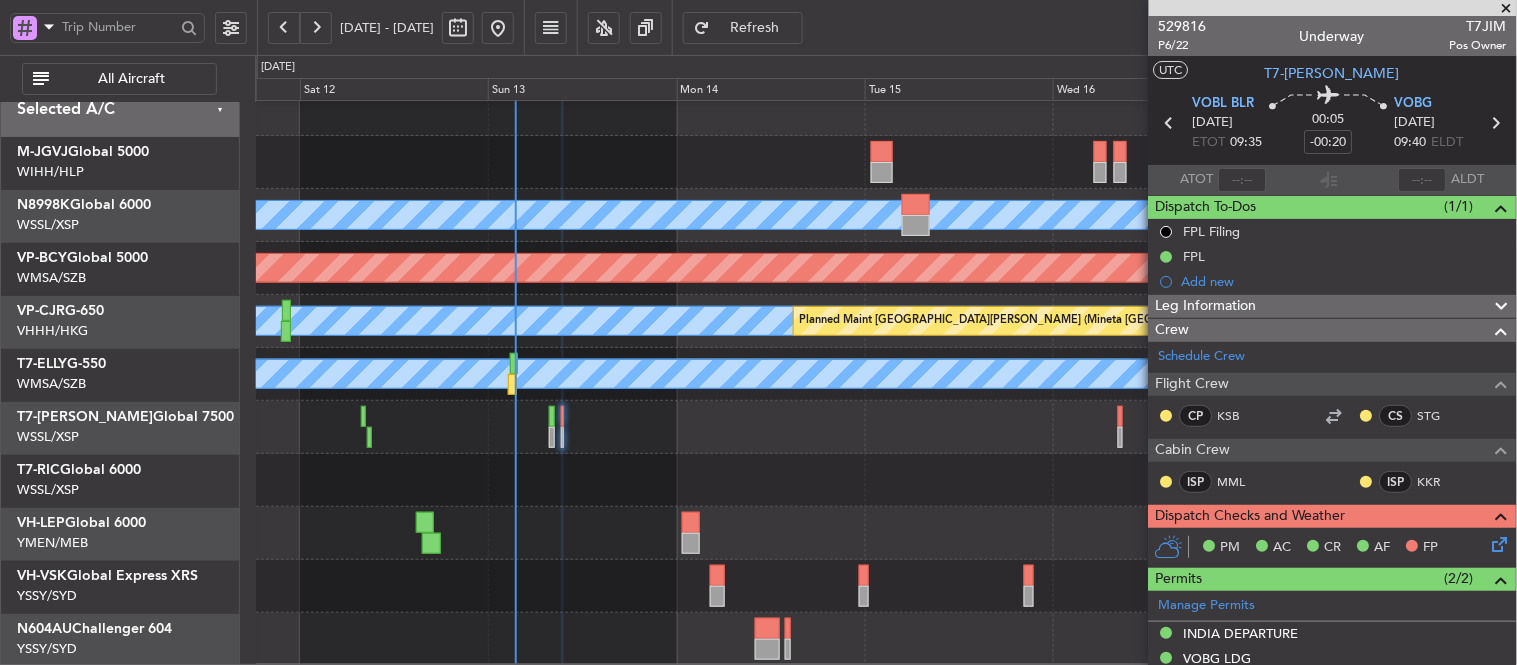 type on "[PERSON_NAME] (LEU)" 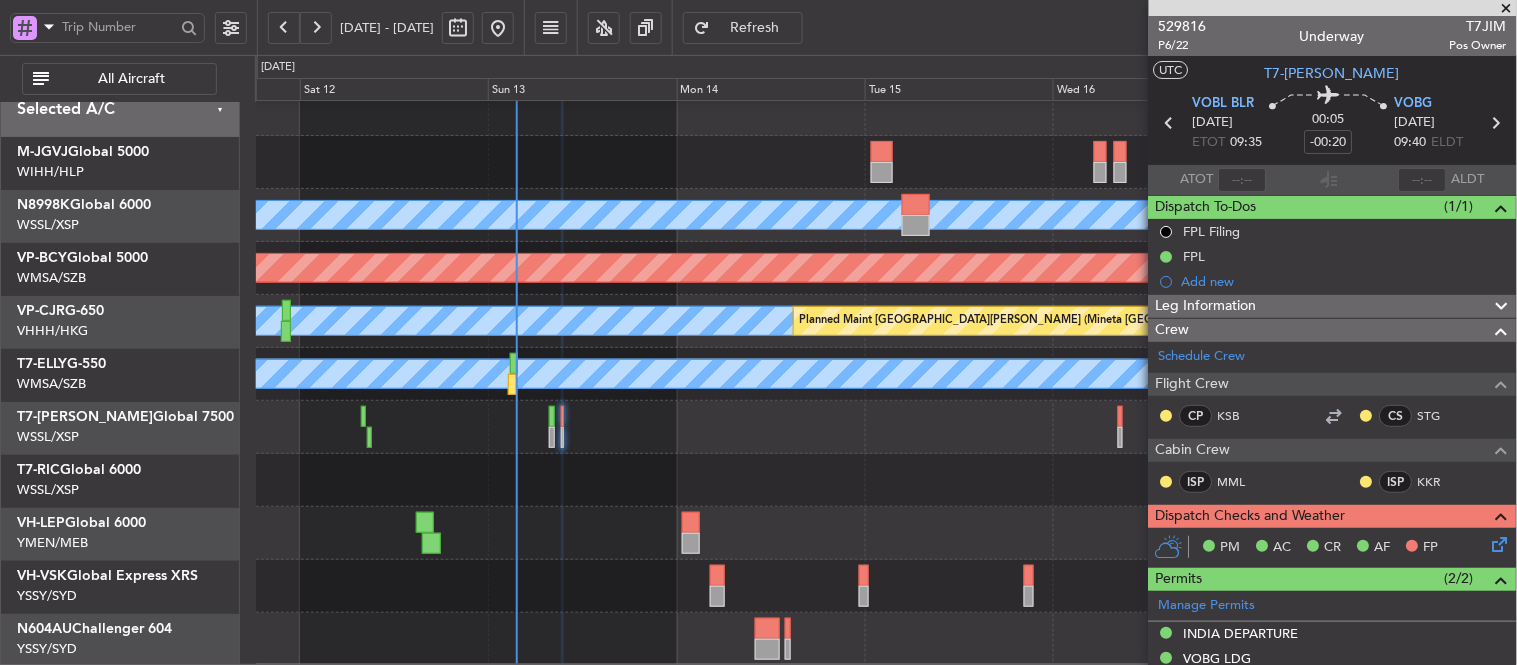 type on "[PERSON_NAME] (LEU)" 